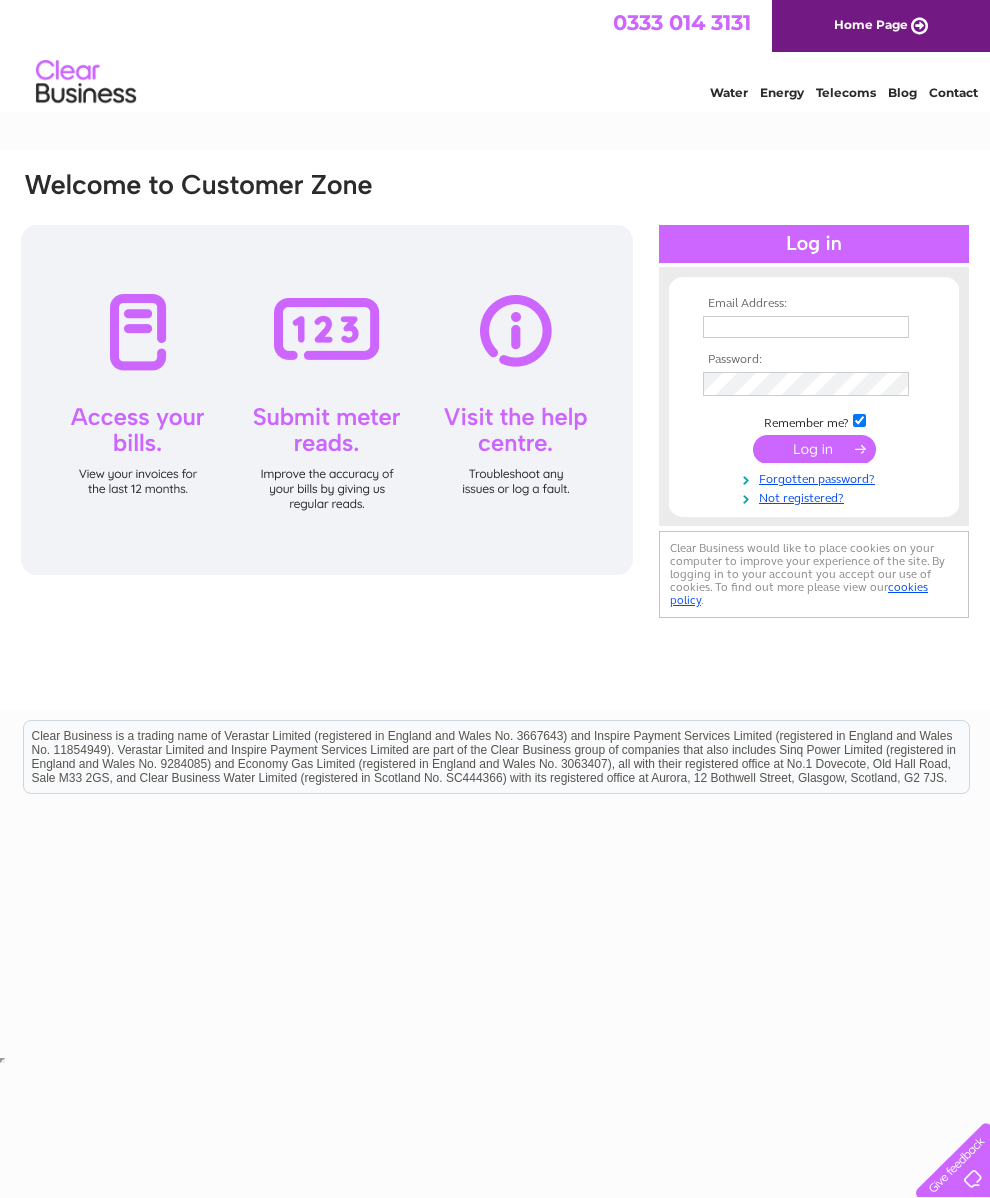 scroll, scrollTop: 0, scrollLeft: 0, axis: both 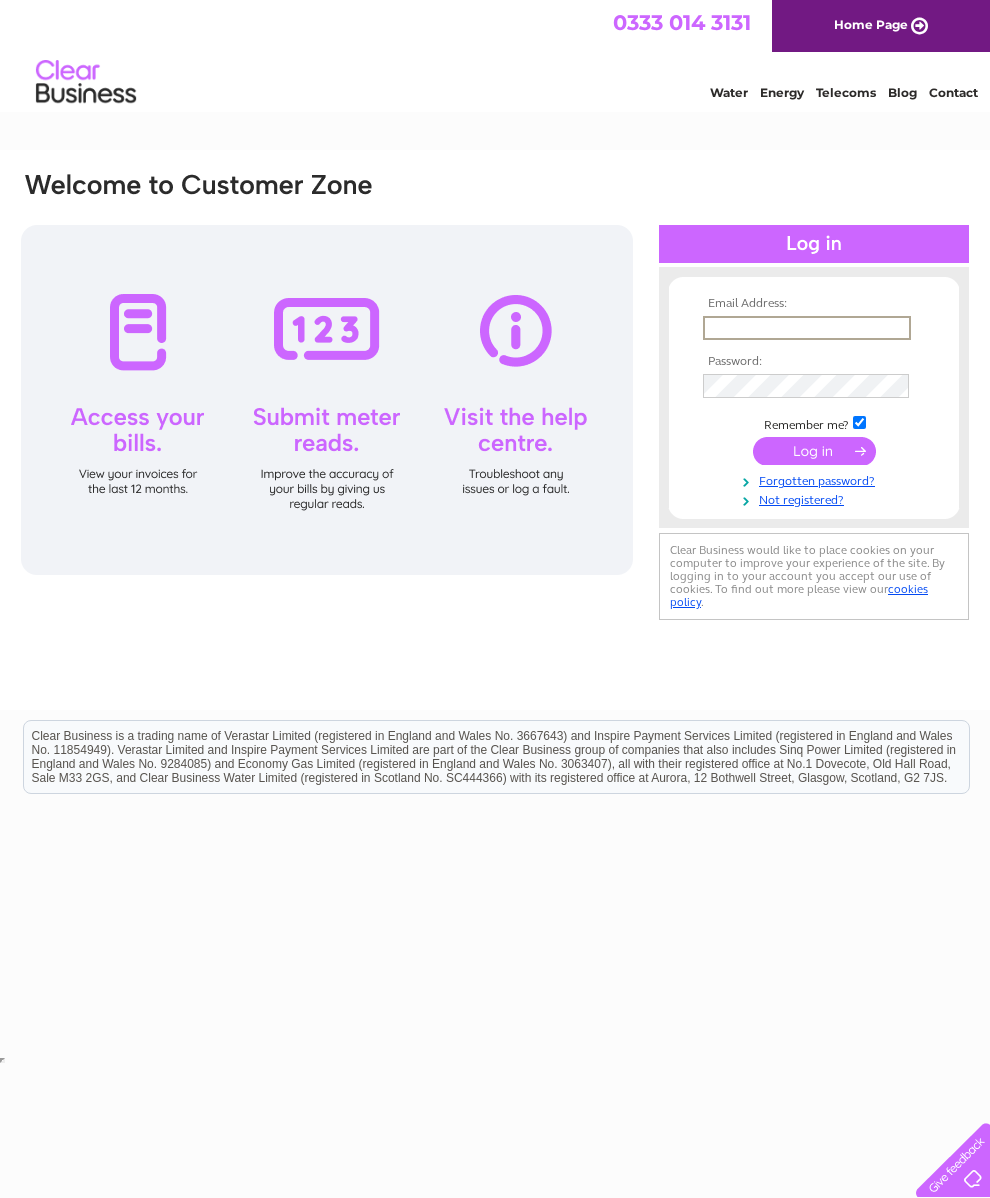 click at bounding box center (807, 328) 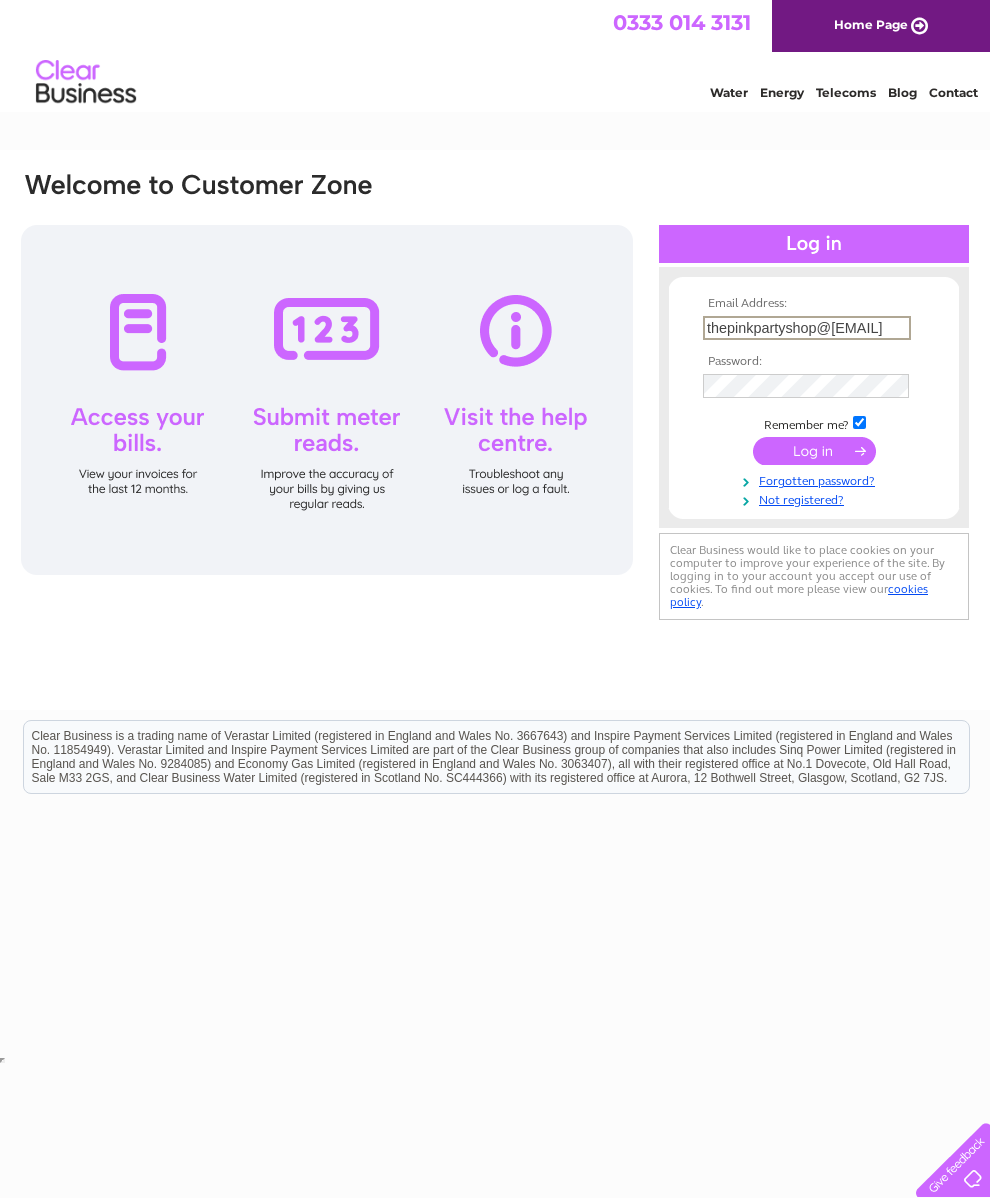 type on "thepinkpartyshop@[EMAIL]" 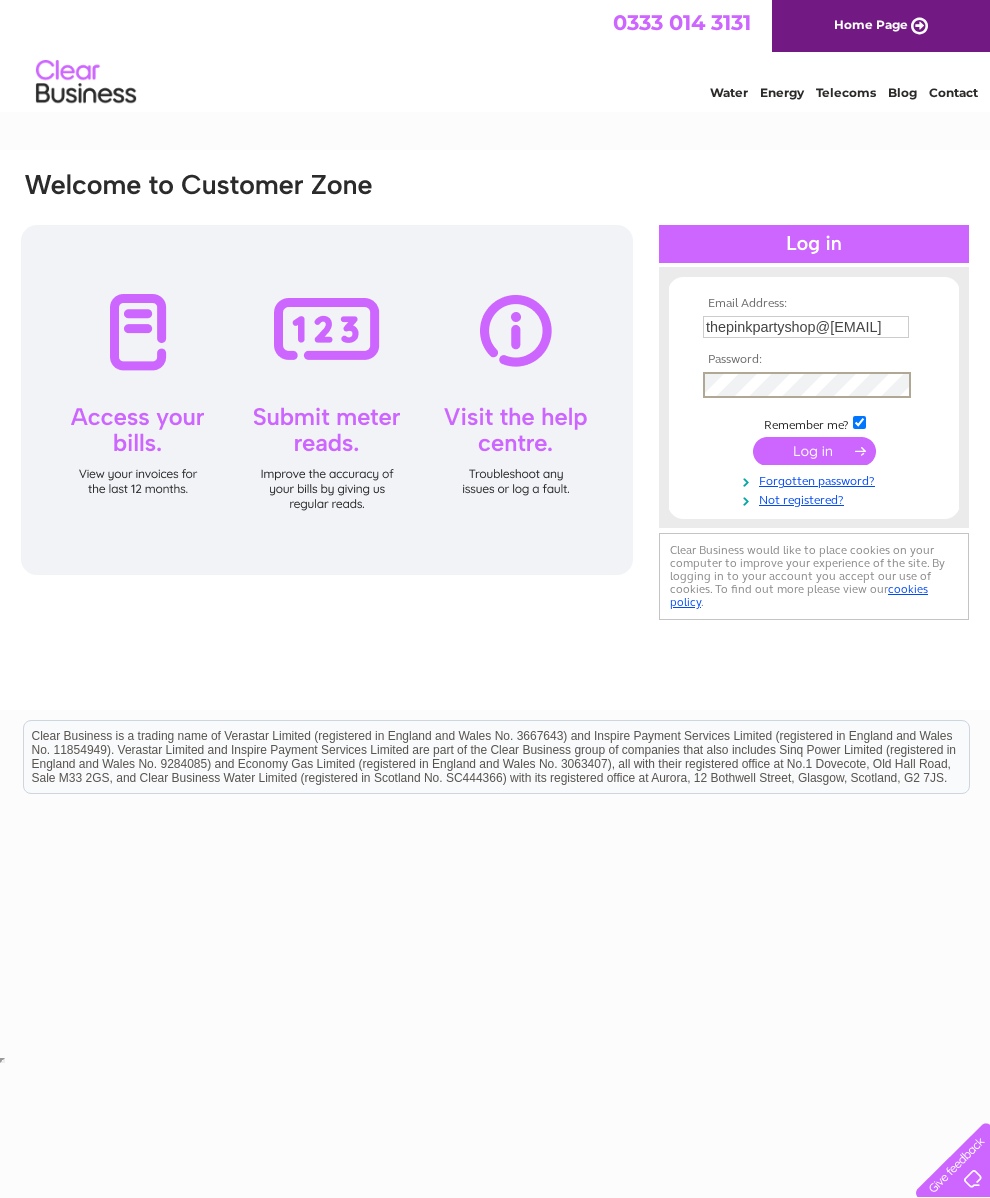 click at bounding box center (814, 451) 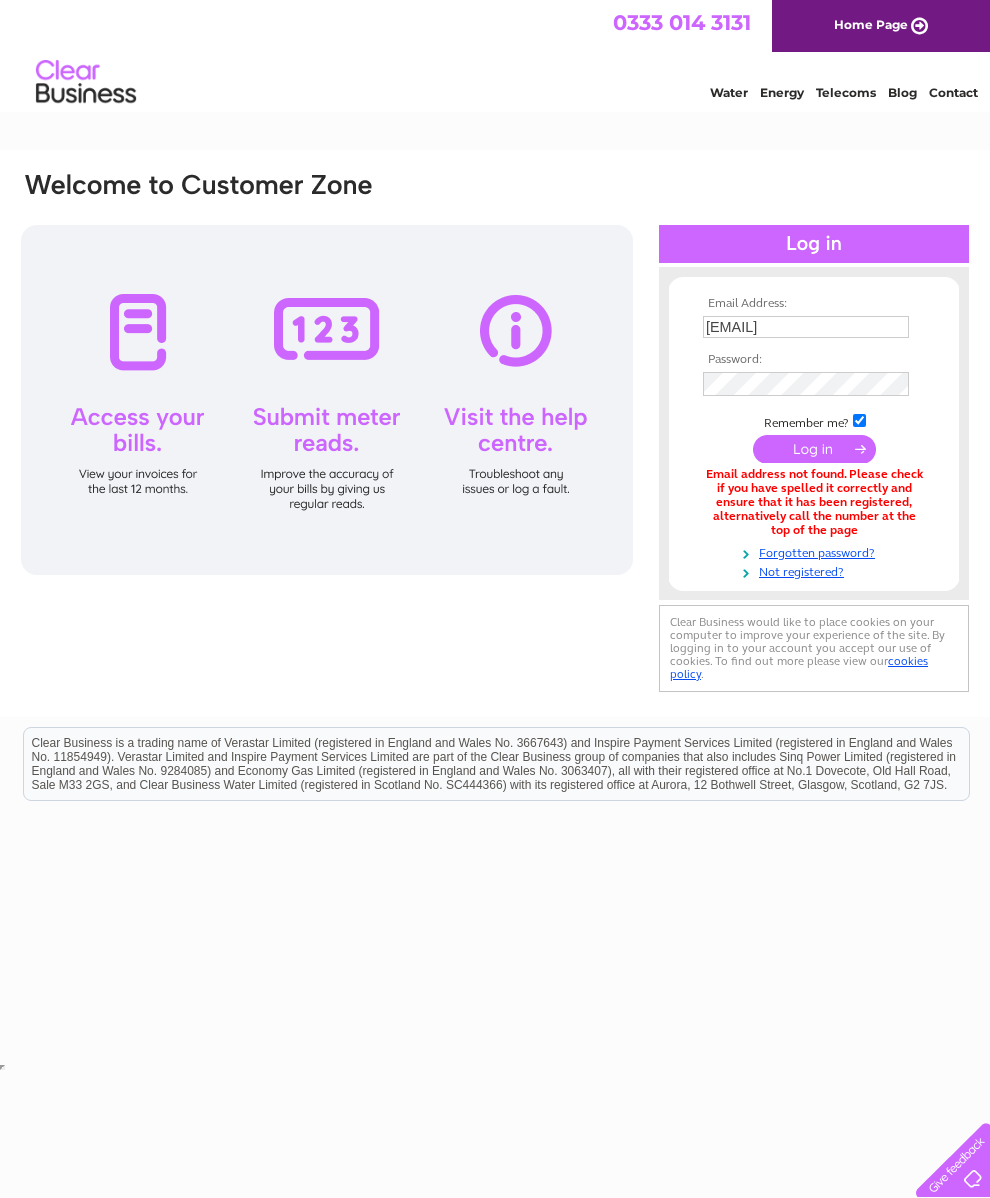 scroll, scrollTop: 0, scrollLeft: 0, axis: both 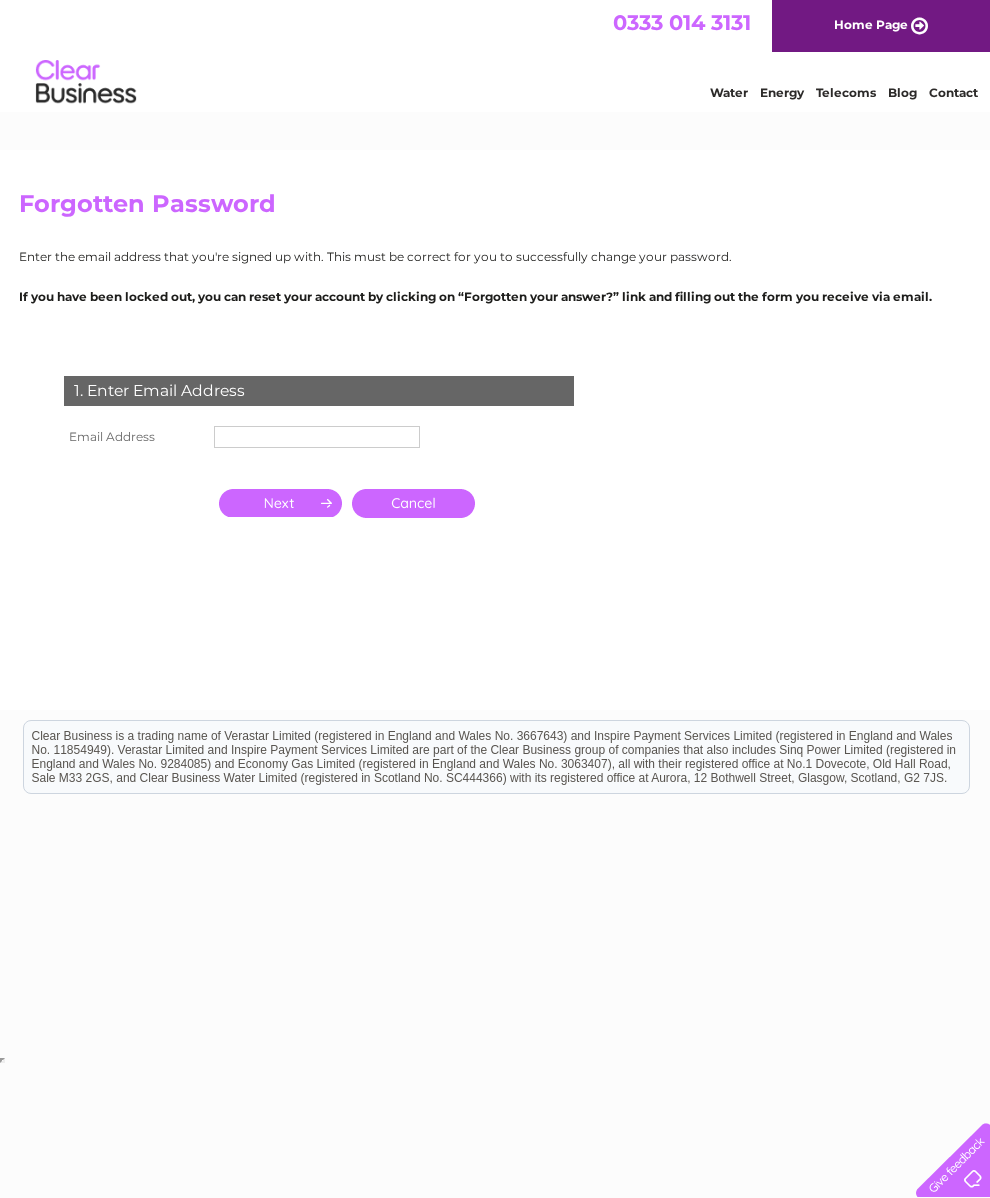 click at bounding box center [317, 437] 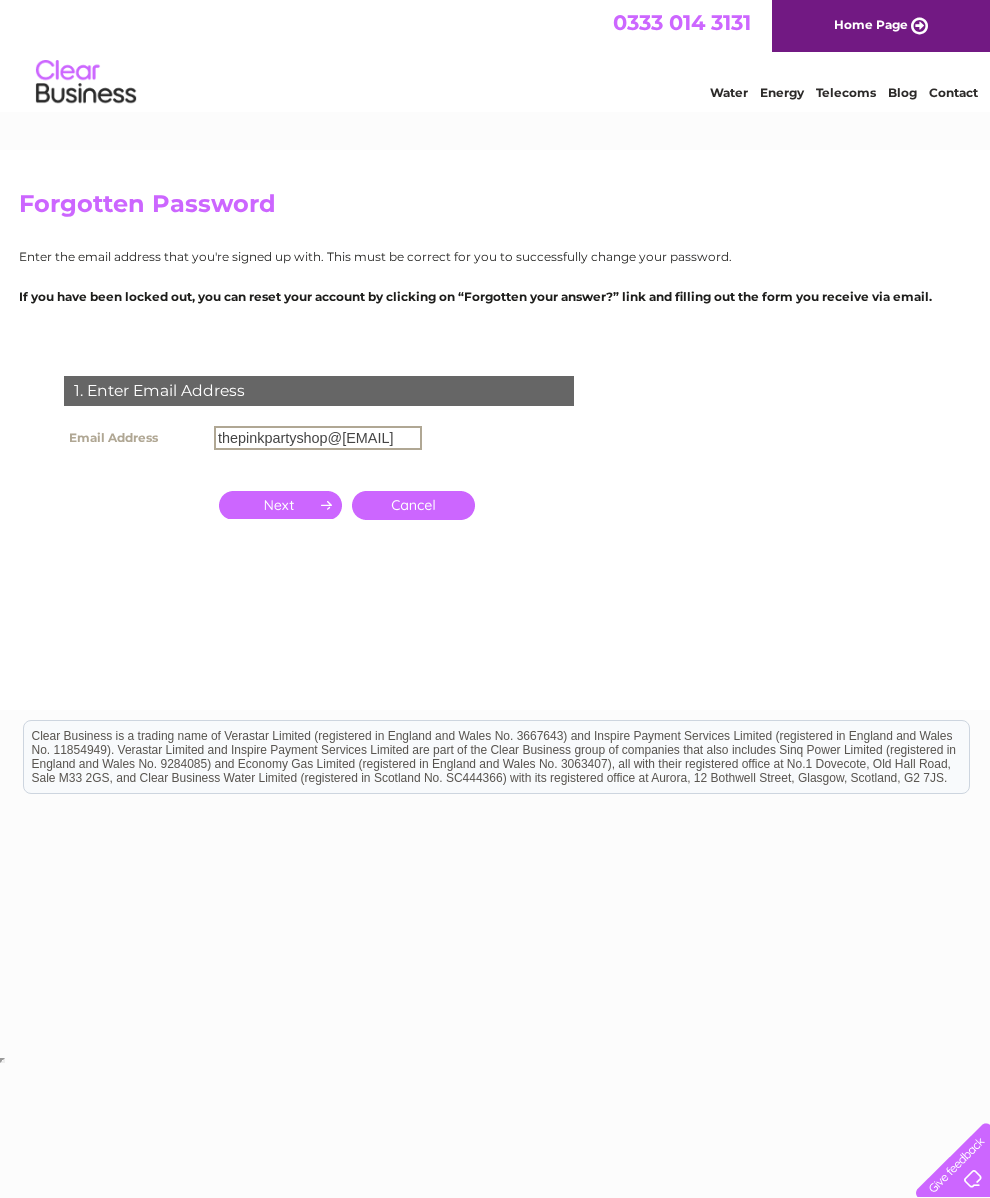 type on "[EMAIL]" 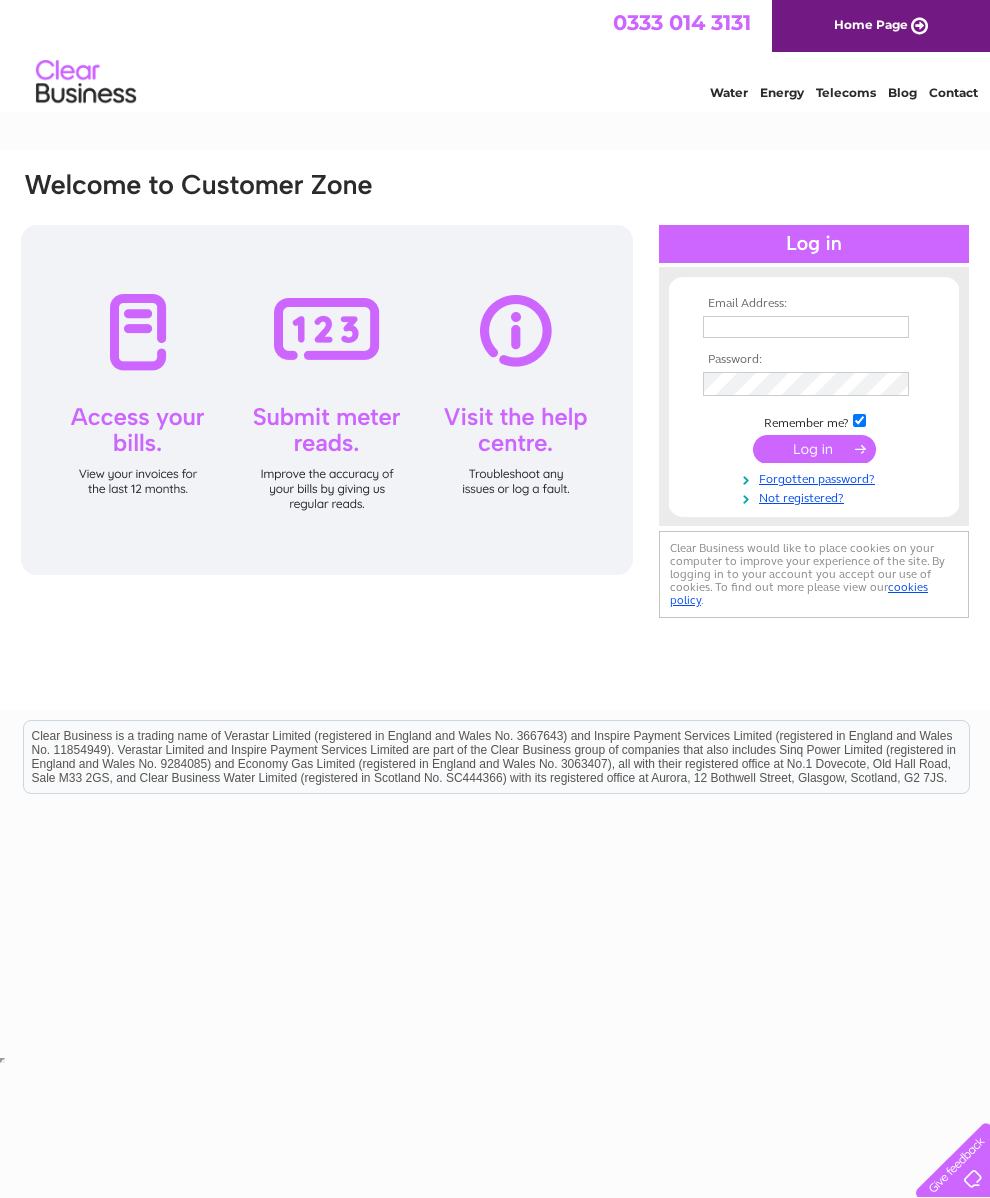 scroll, scrollTop: 0, scrollLeft: 0, axis: both 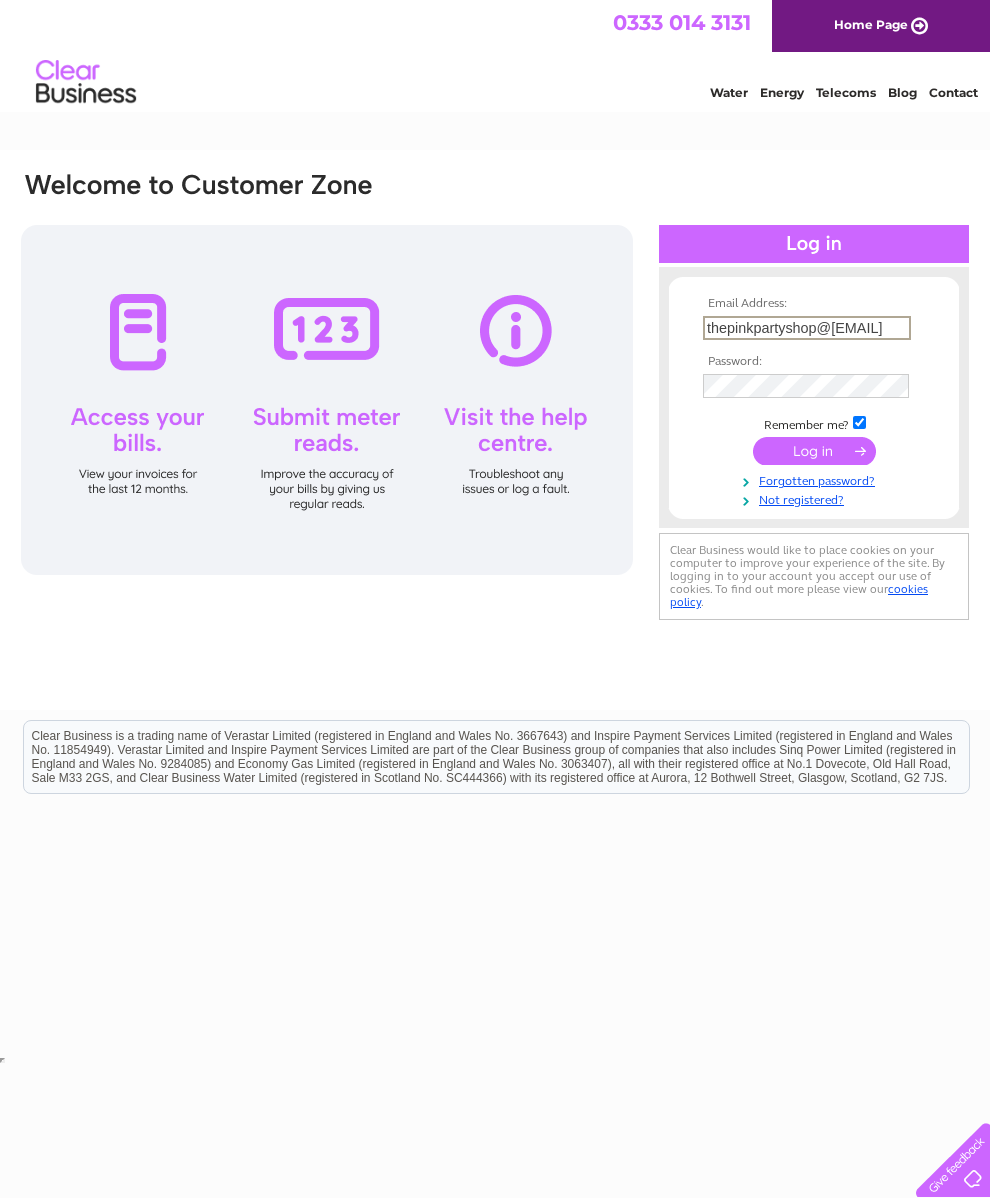 type on "thepinkpartyshop@[EMAIL]" 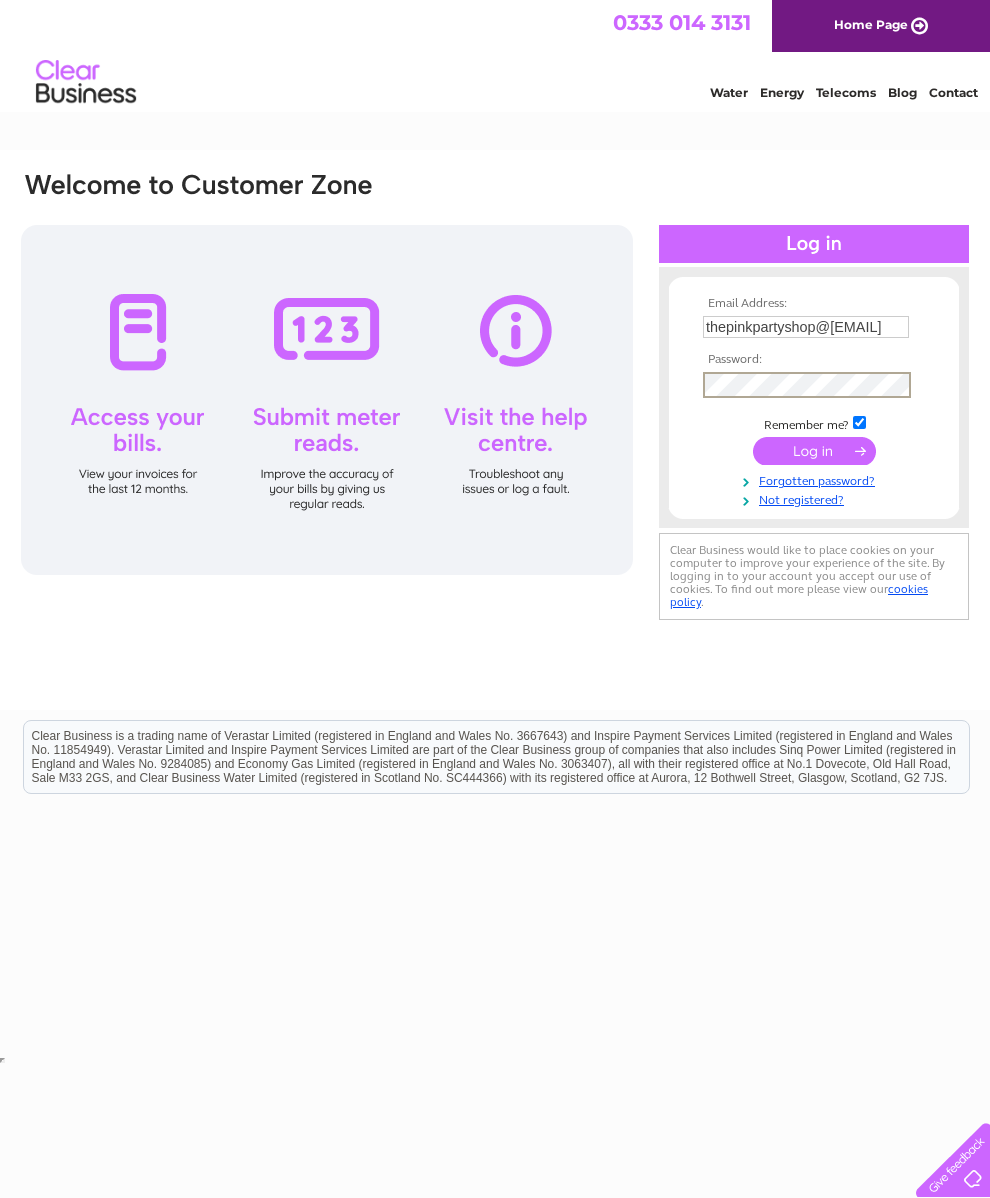 click at bounding box center [814, 451] 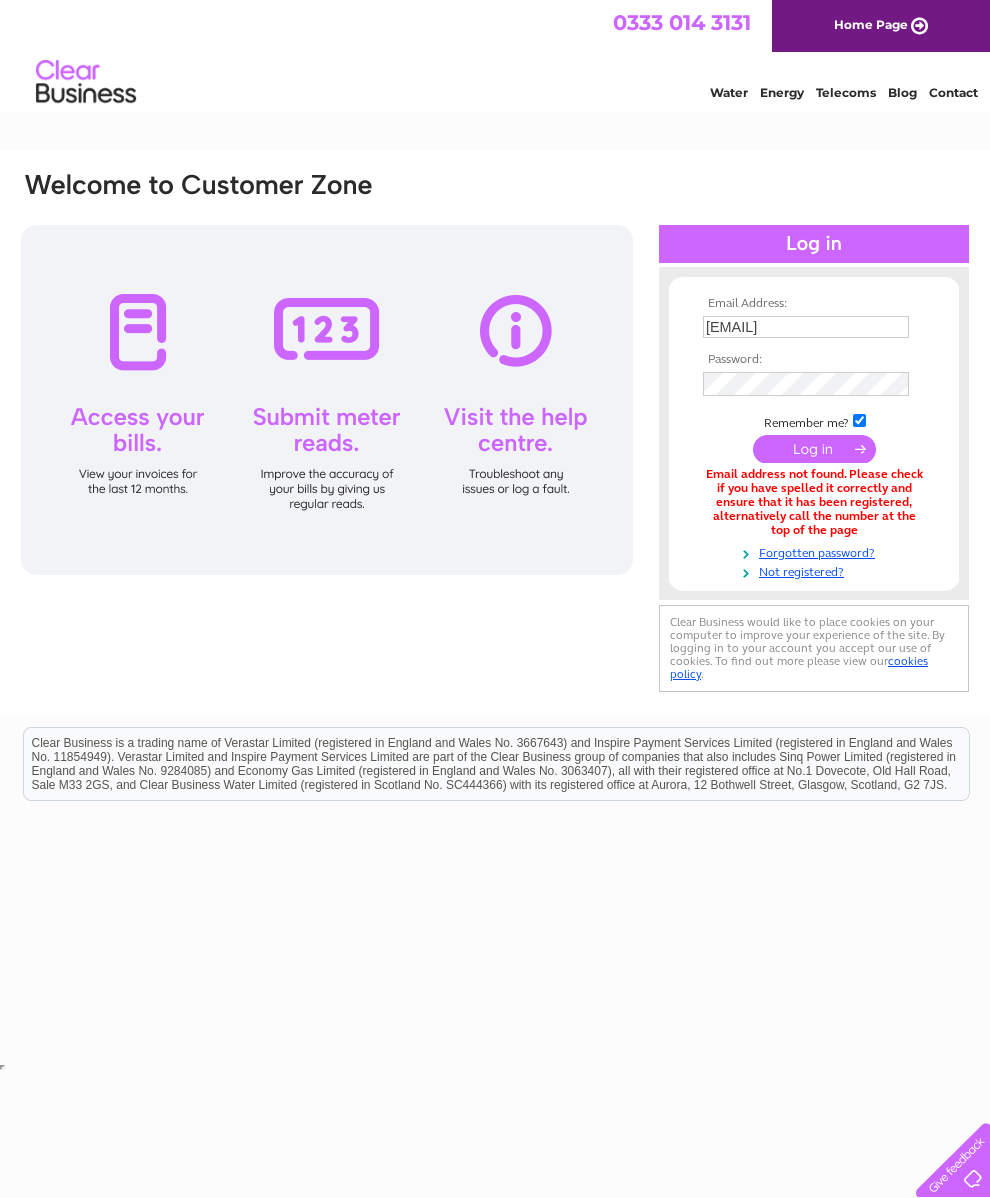 scroll, scrollTop: 0, scrollLeft: 0, axis: both 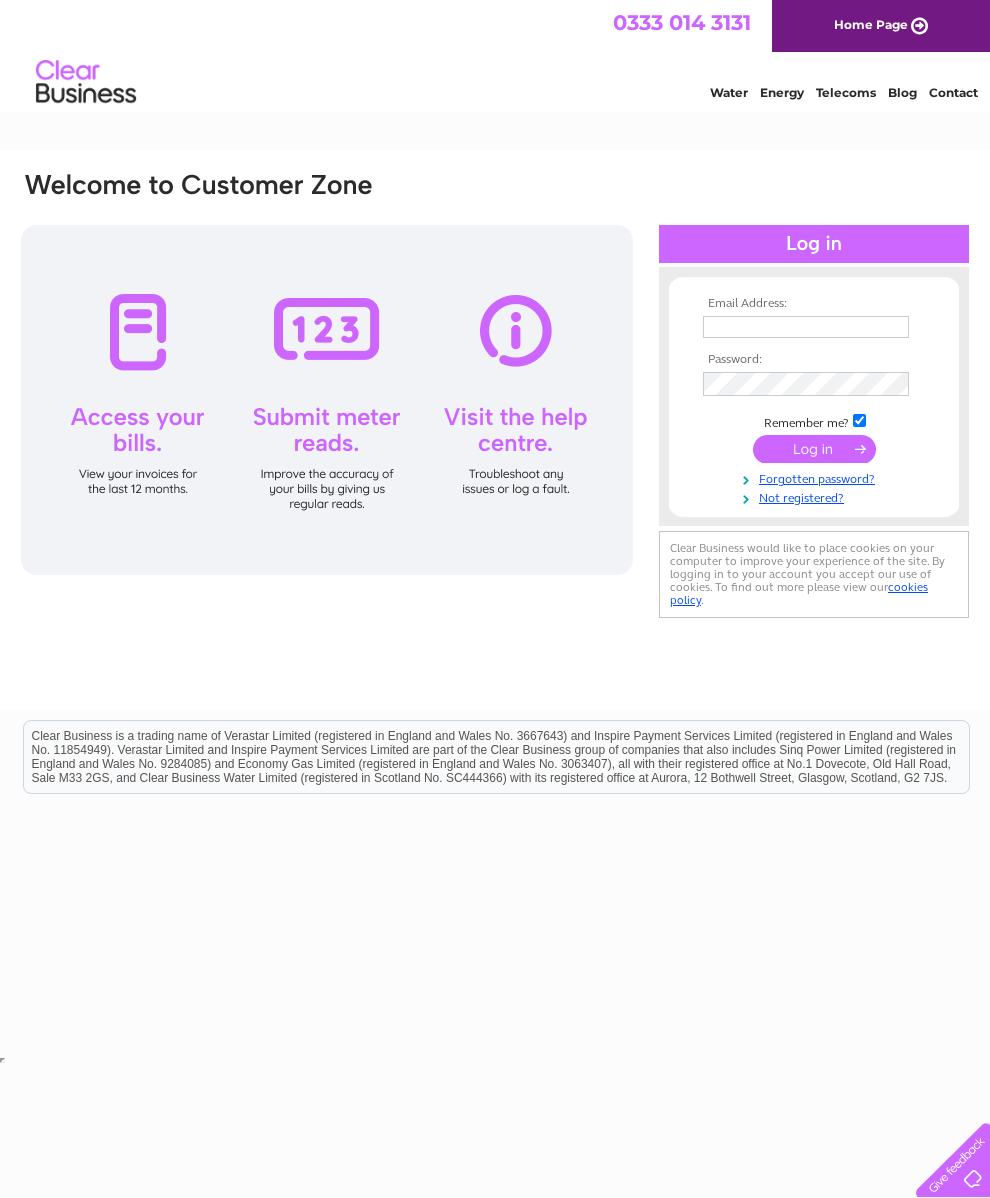 click at bounding box center (806, 327) 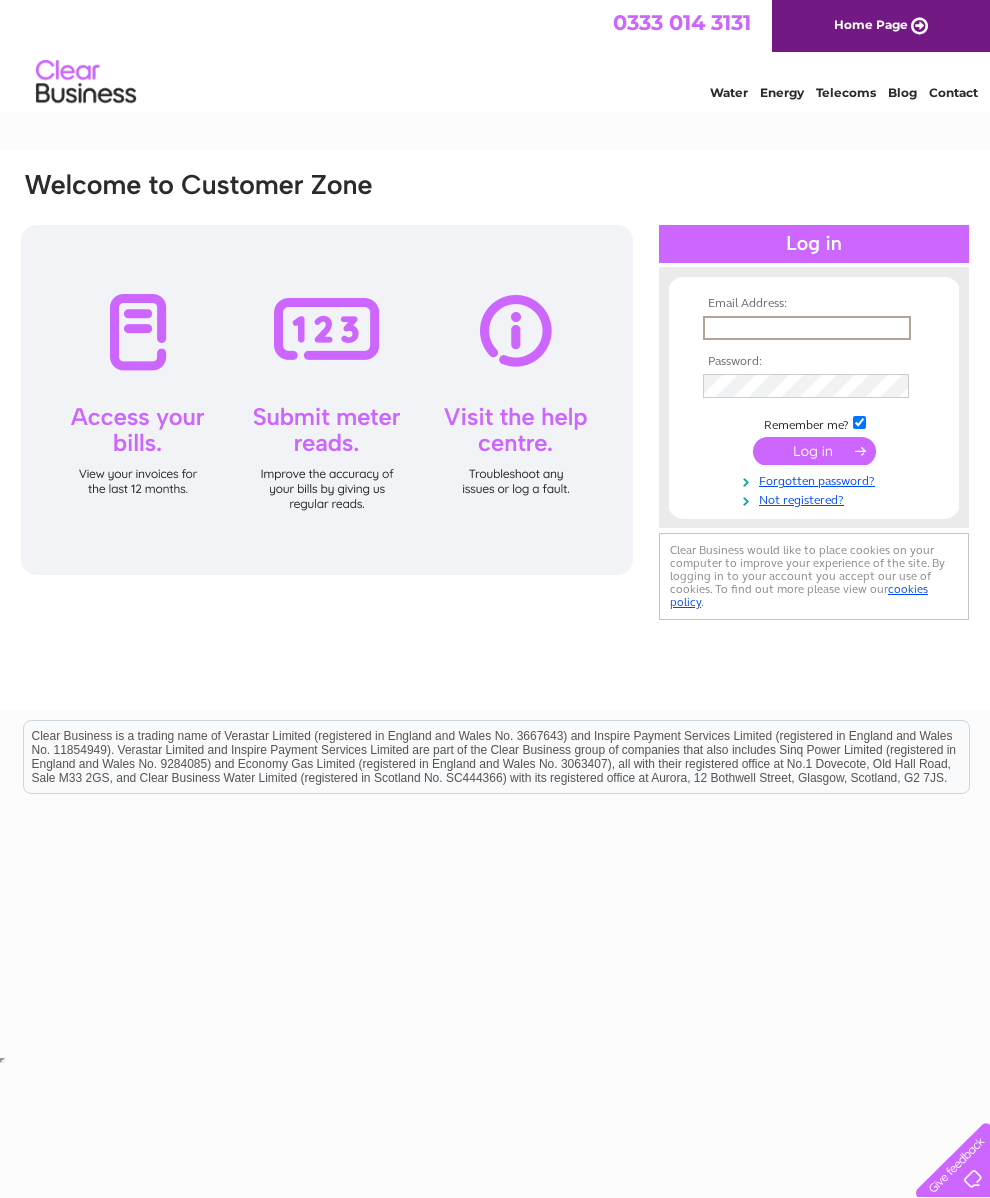 click on "Not registered?" at bounding box center [816, 498] 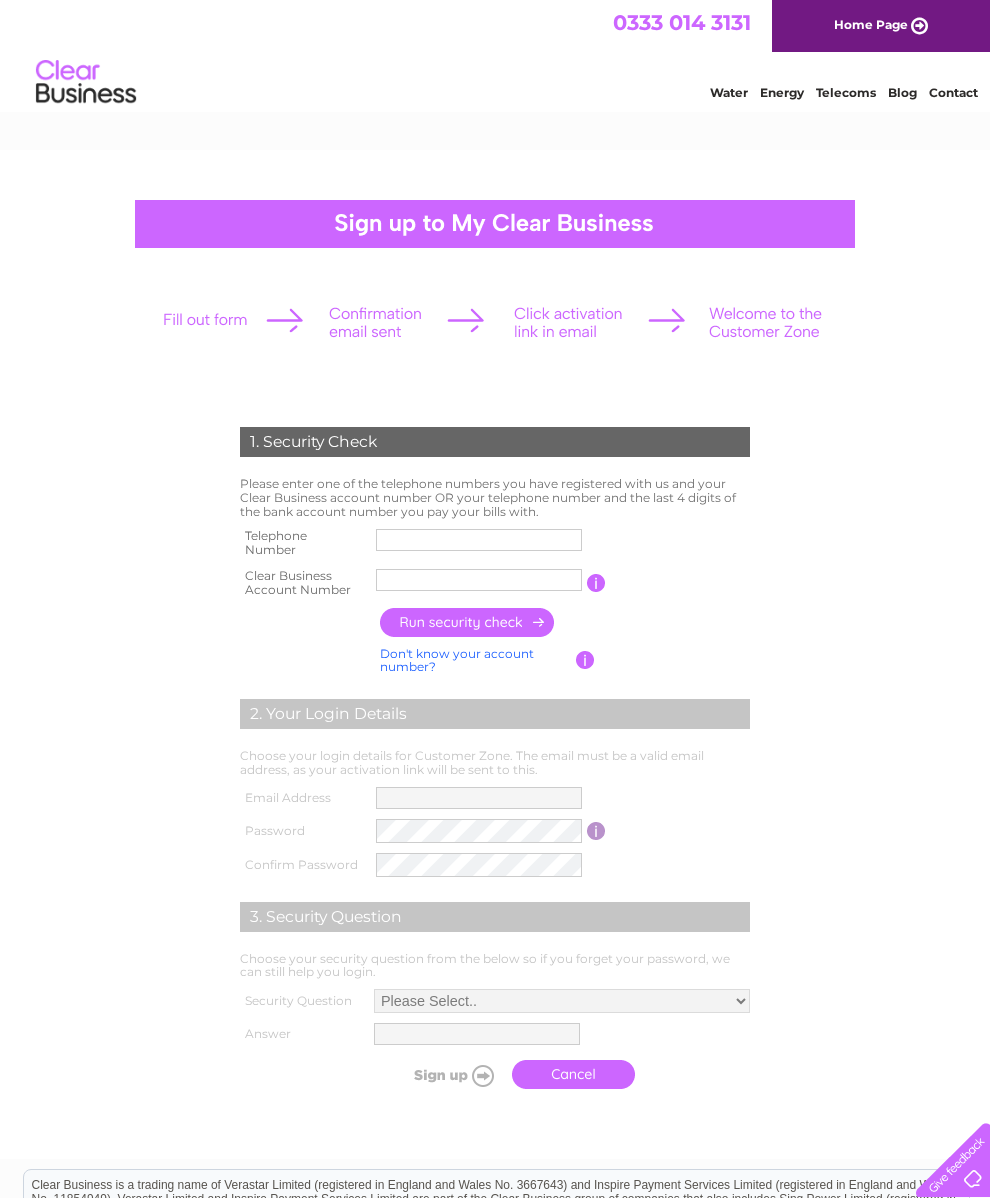 scroll, scrollTop: 0, scrollLeft: 0, axis: both 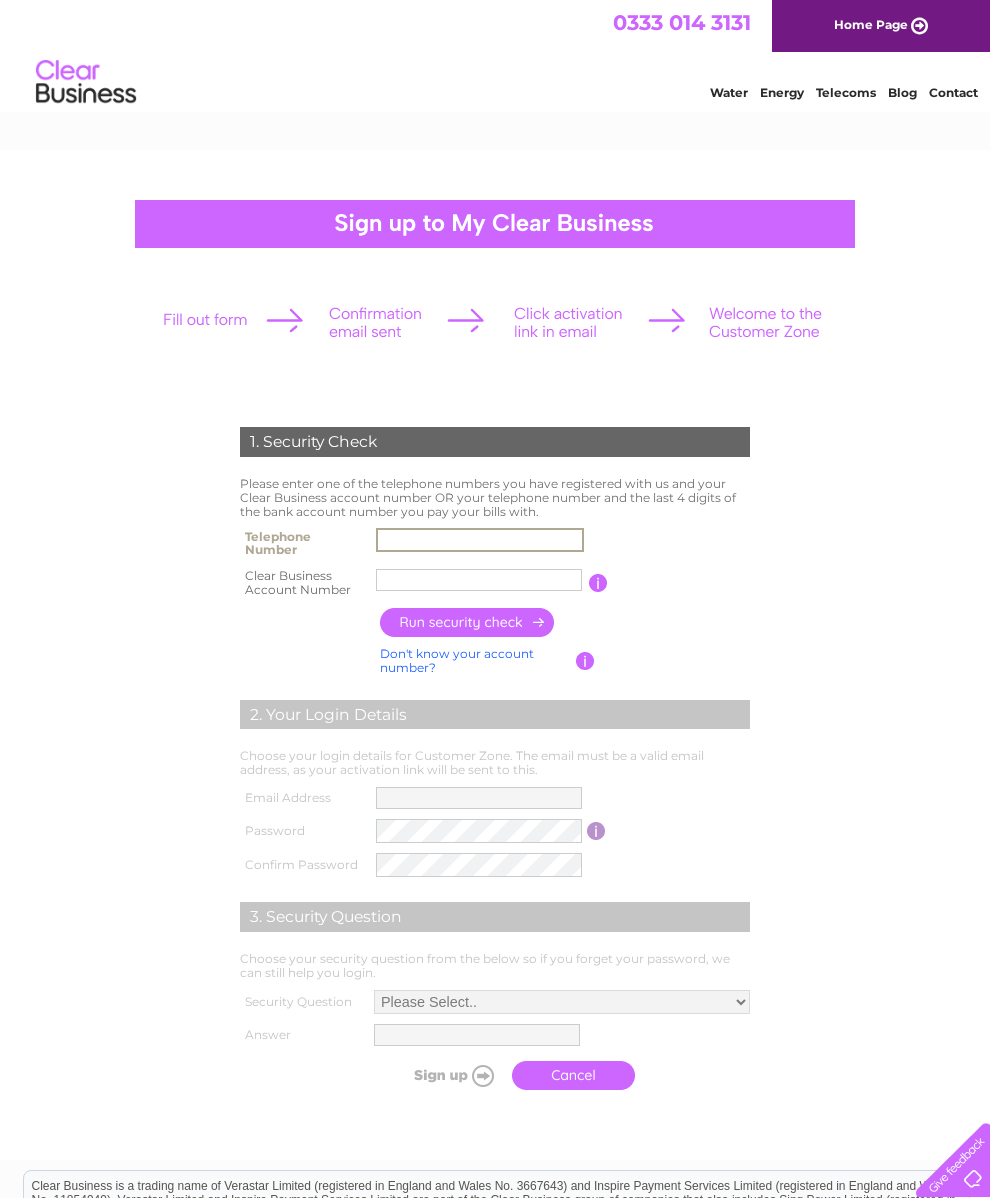 click at bounding box center [479, 580] 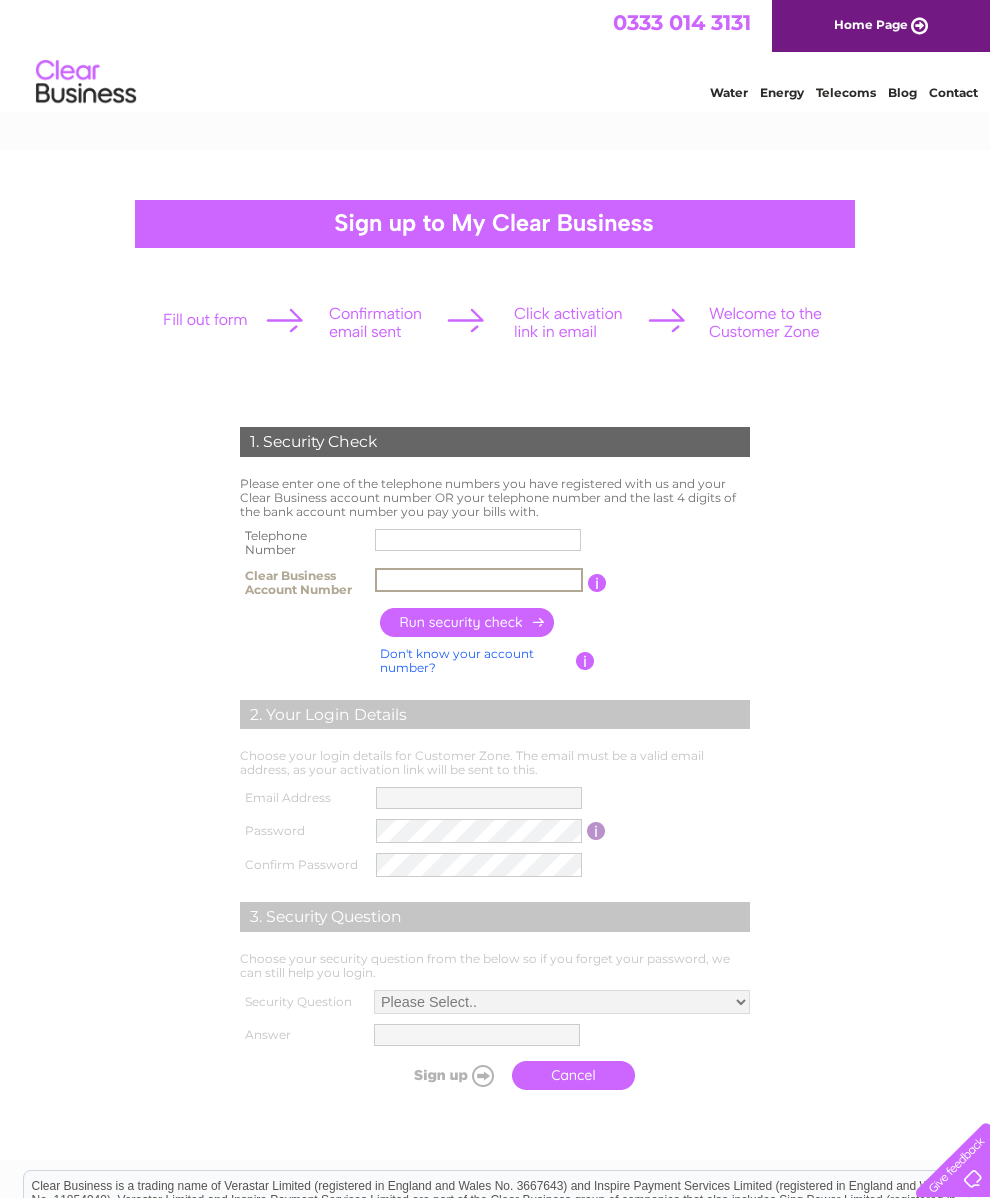 click at bounding box center [479, 580] 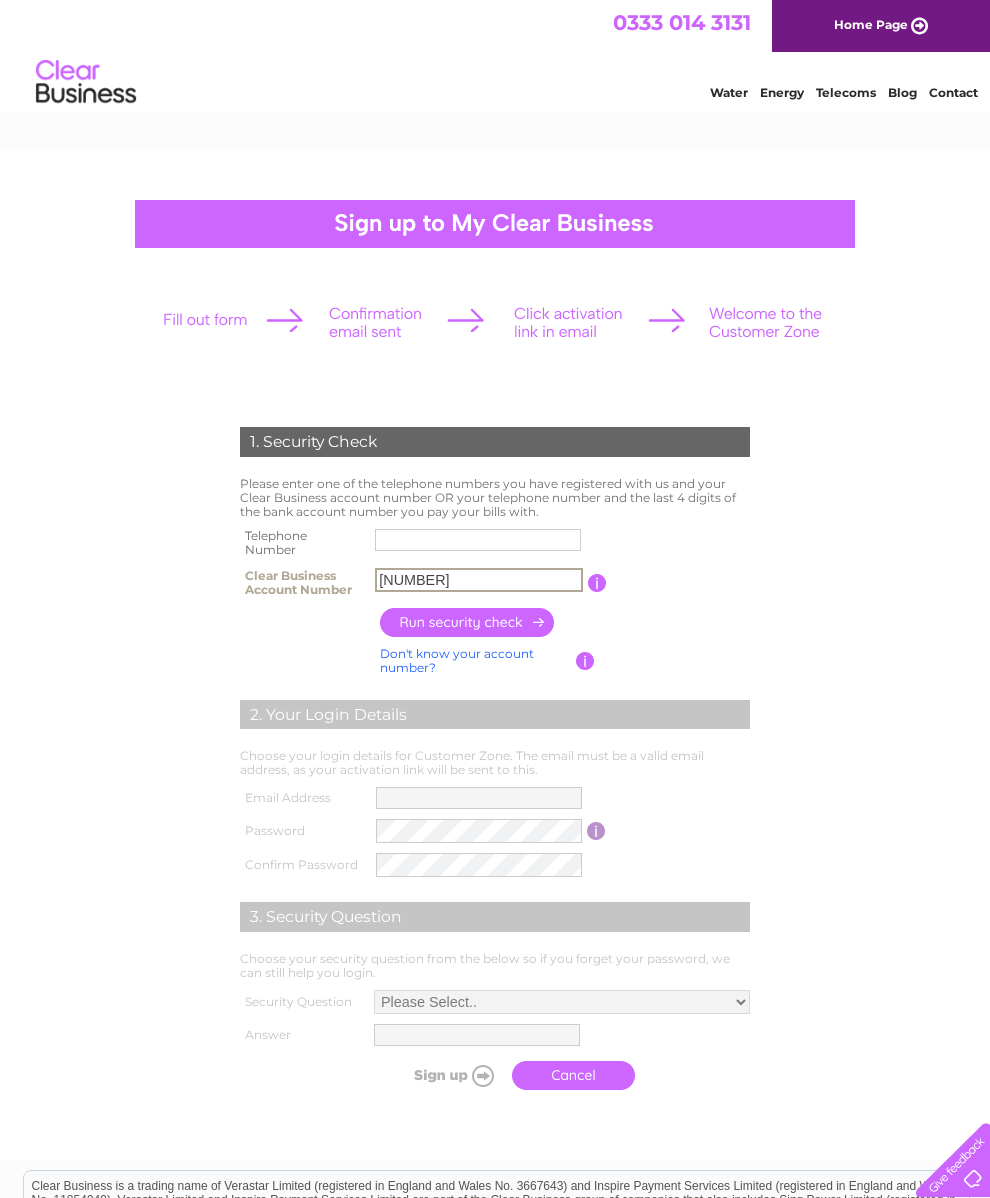 type on "2032286" 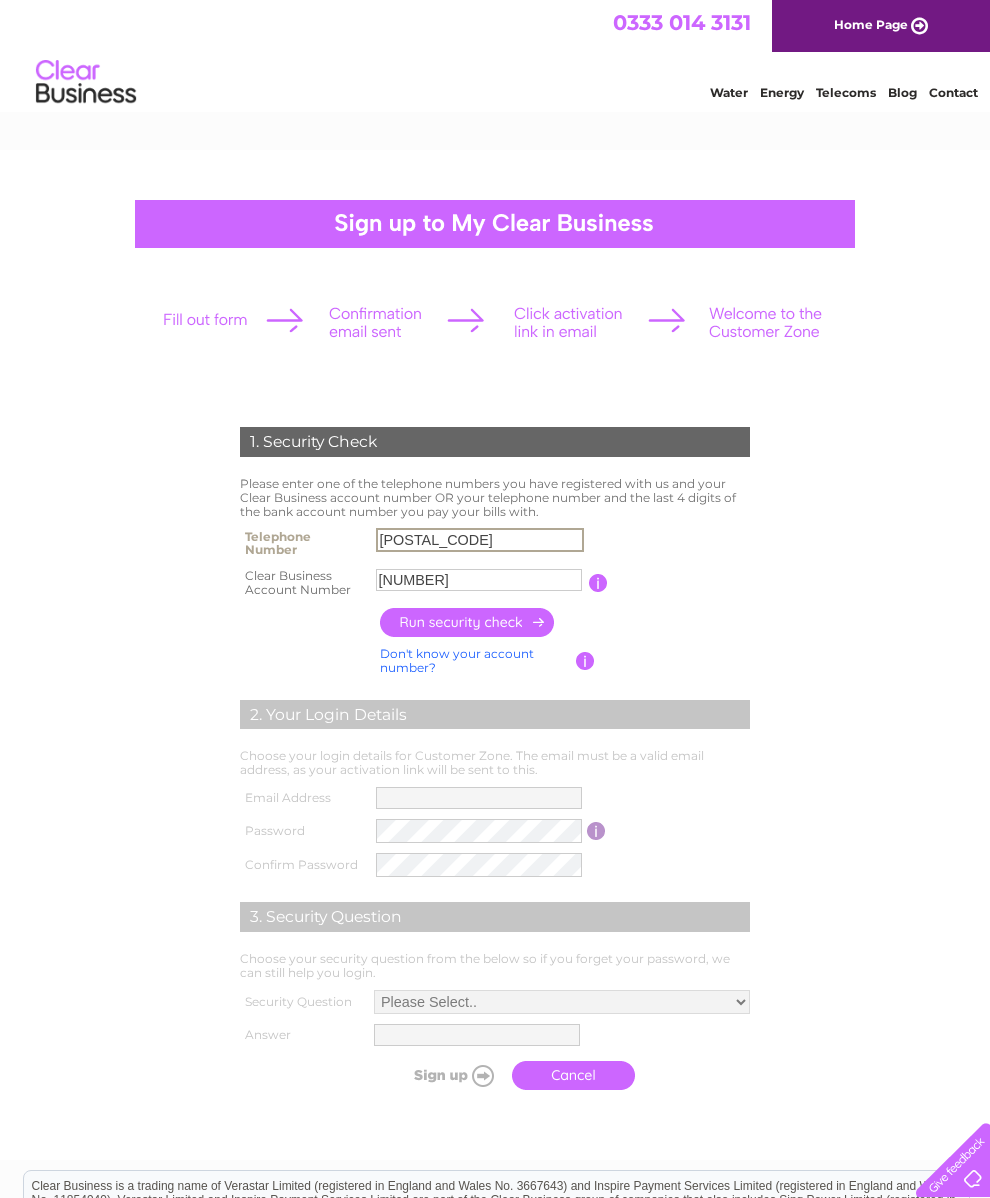 type on "02392240058" 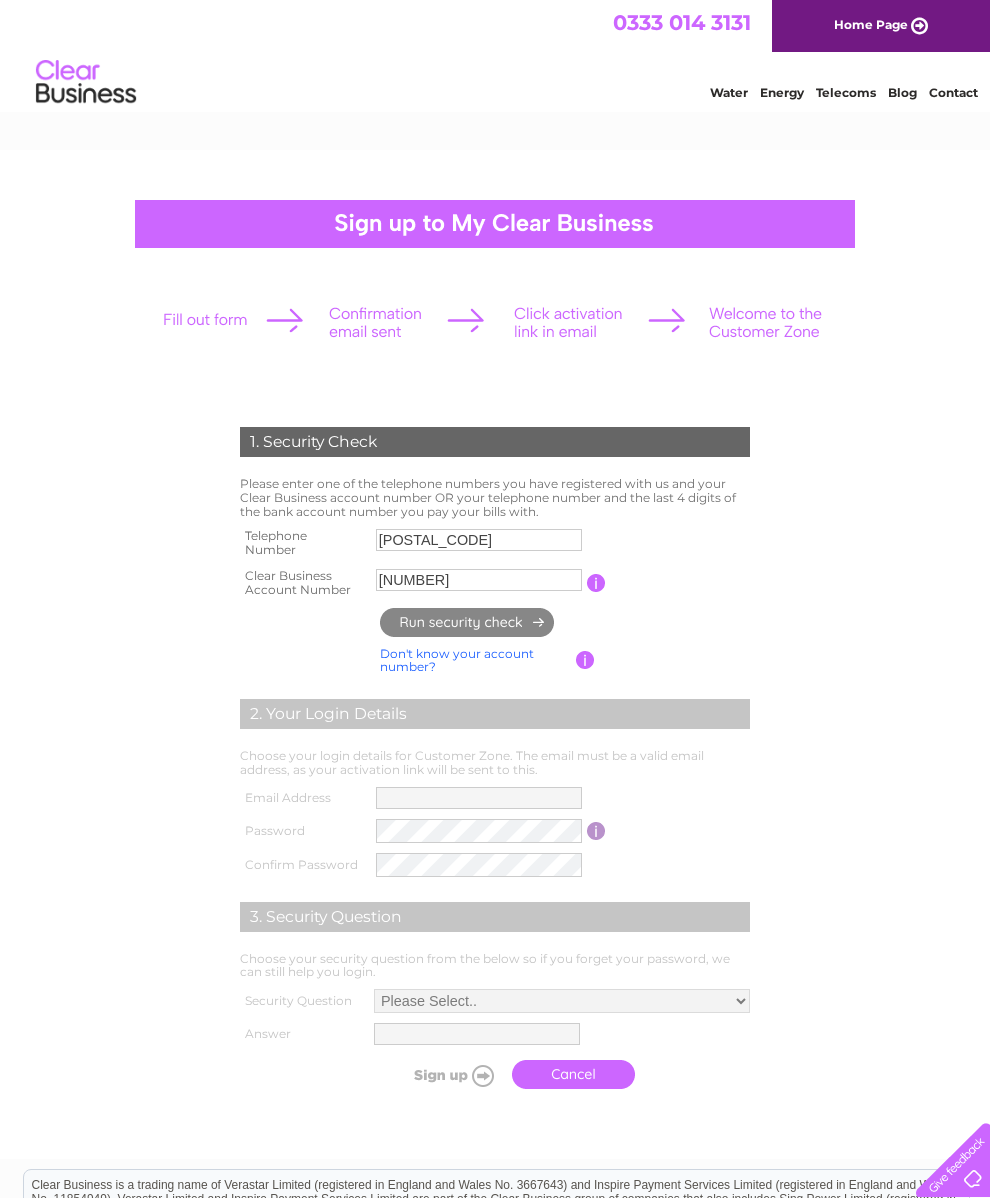 type on "[EMAIL]" 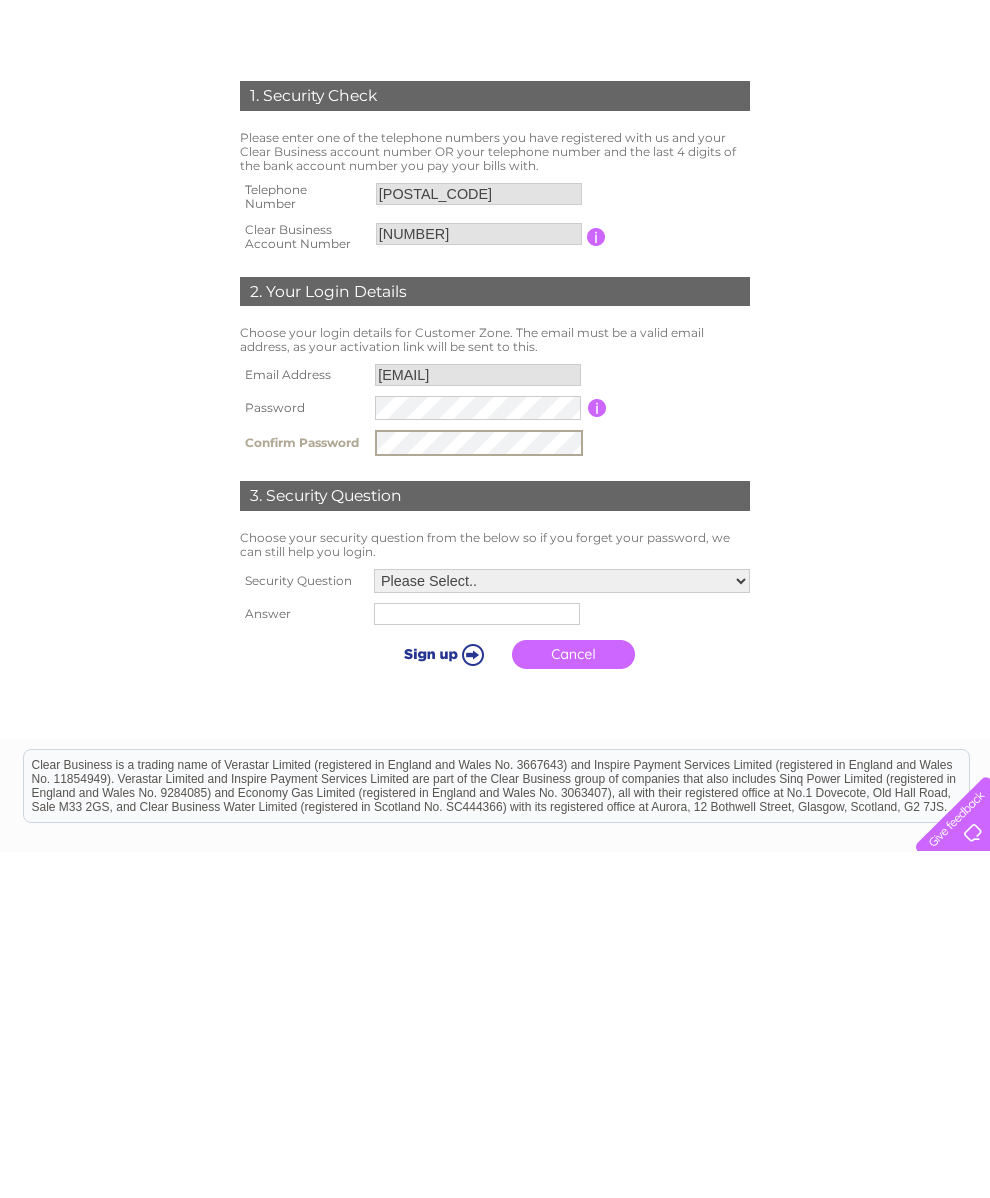 click on "Please Select..
In what town or city was your first job?
In what town or city did you meet your spouse/partner?
In what town or city did your mother and father meet?
What street did you live on as a child?
What was the name of your first pet?
Who was your childhood hero?" at bounding box center (562, 927) 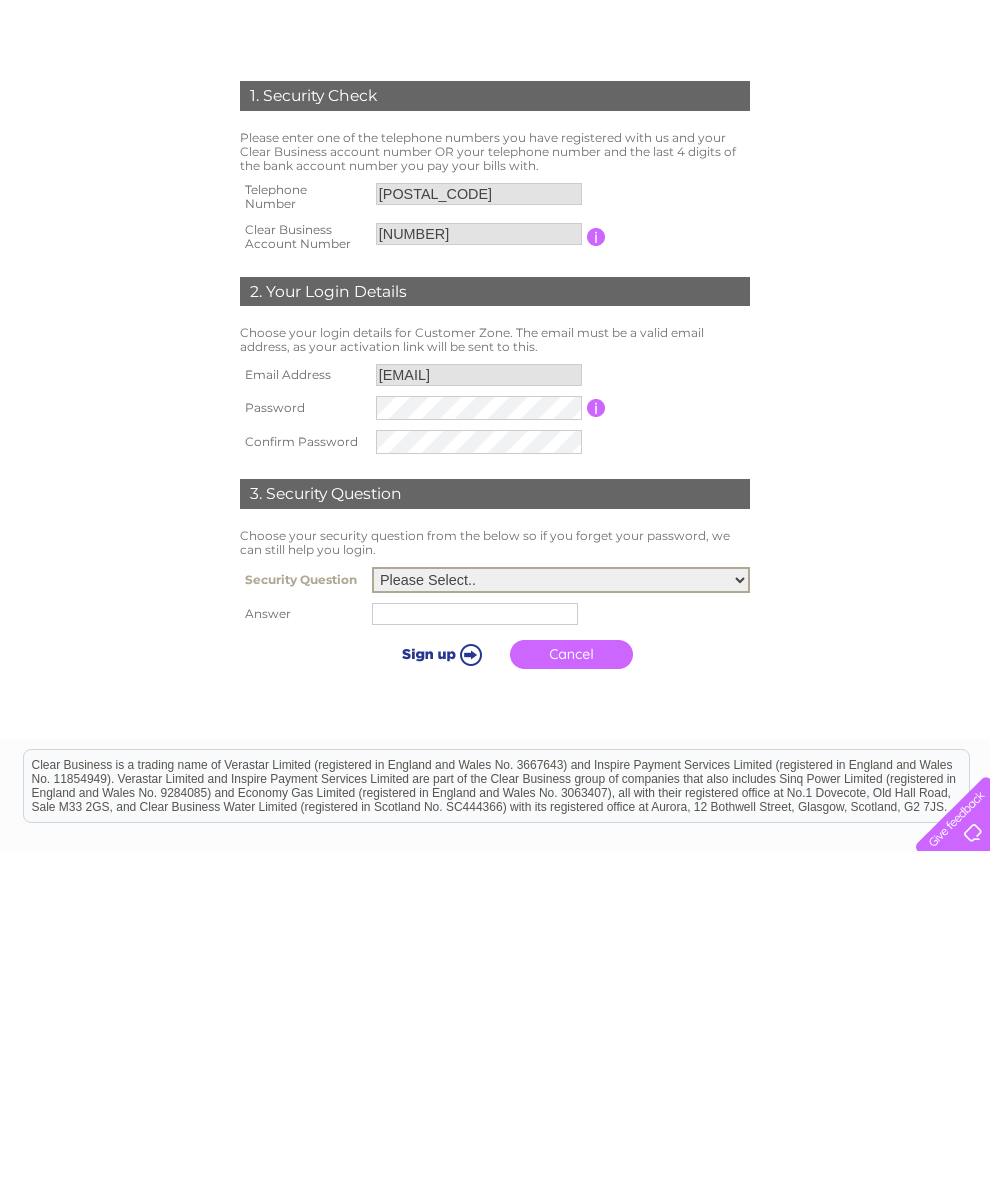 scroll, scrollTop: 250, scrollLeft: 0, axis: vertical 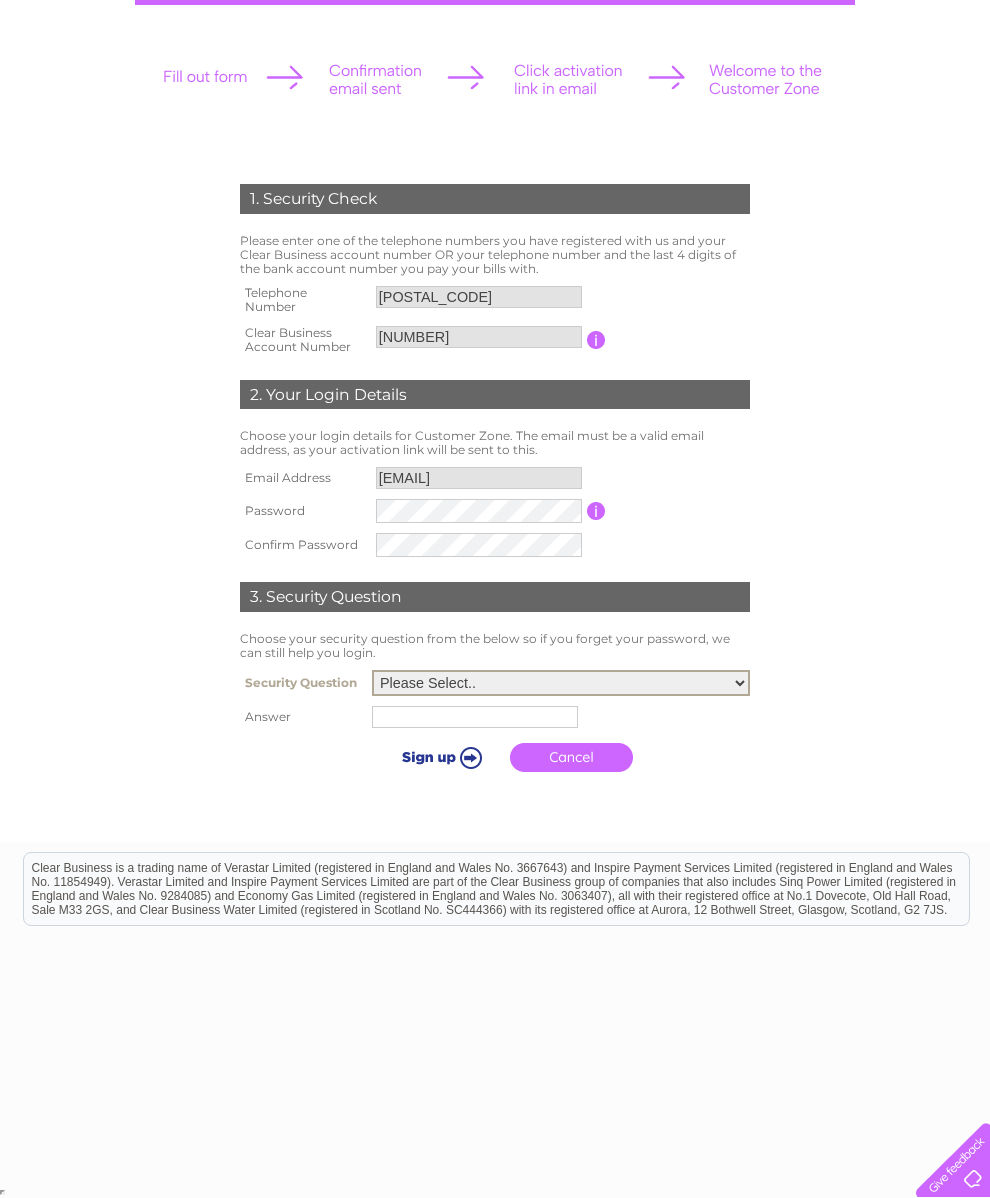 select on "5" 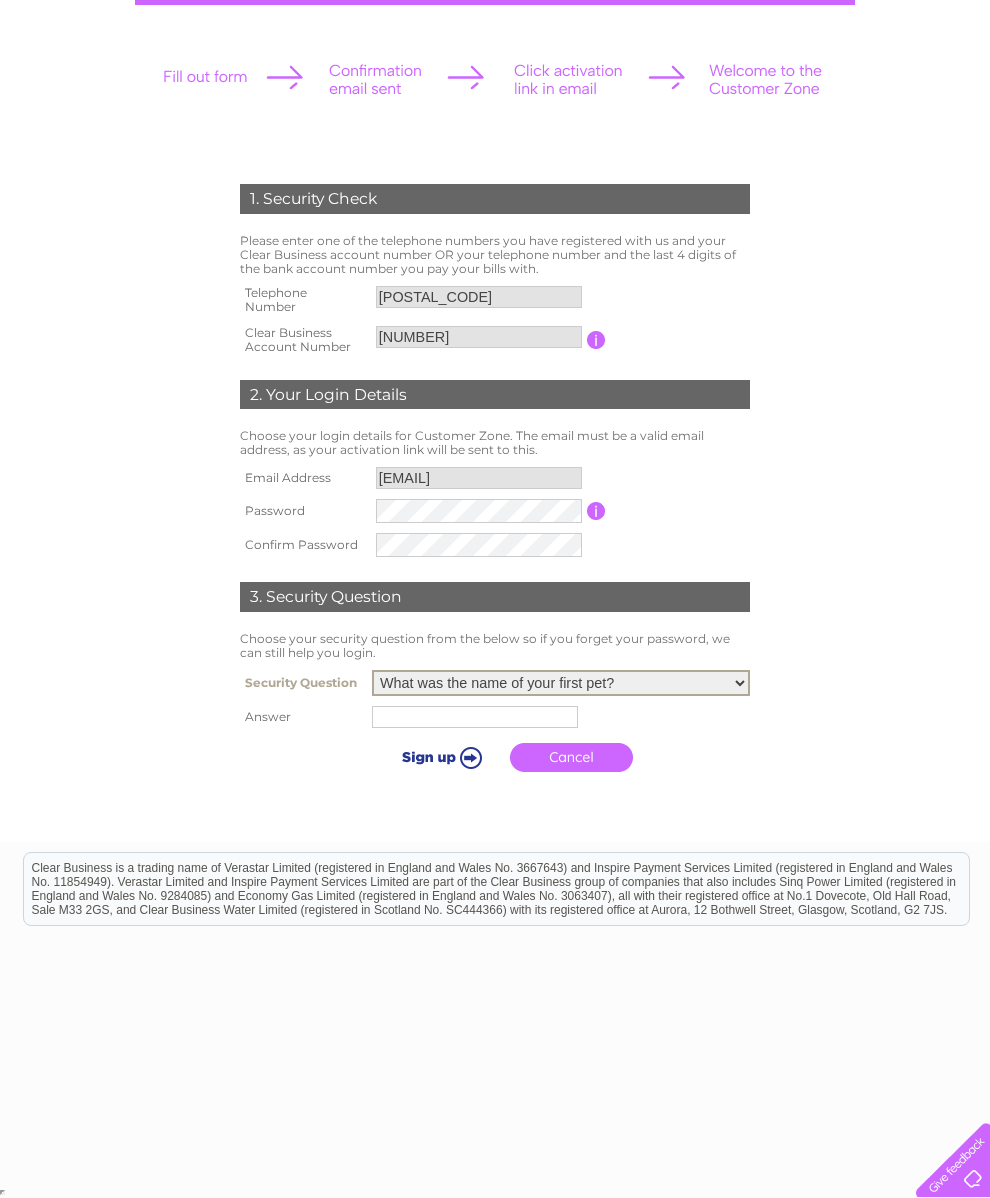 click at bounding box center (475, 717) 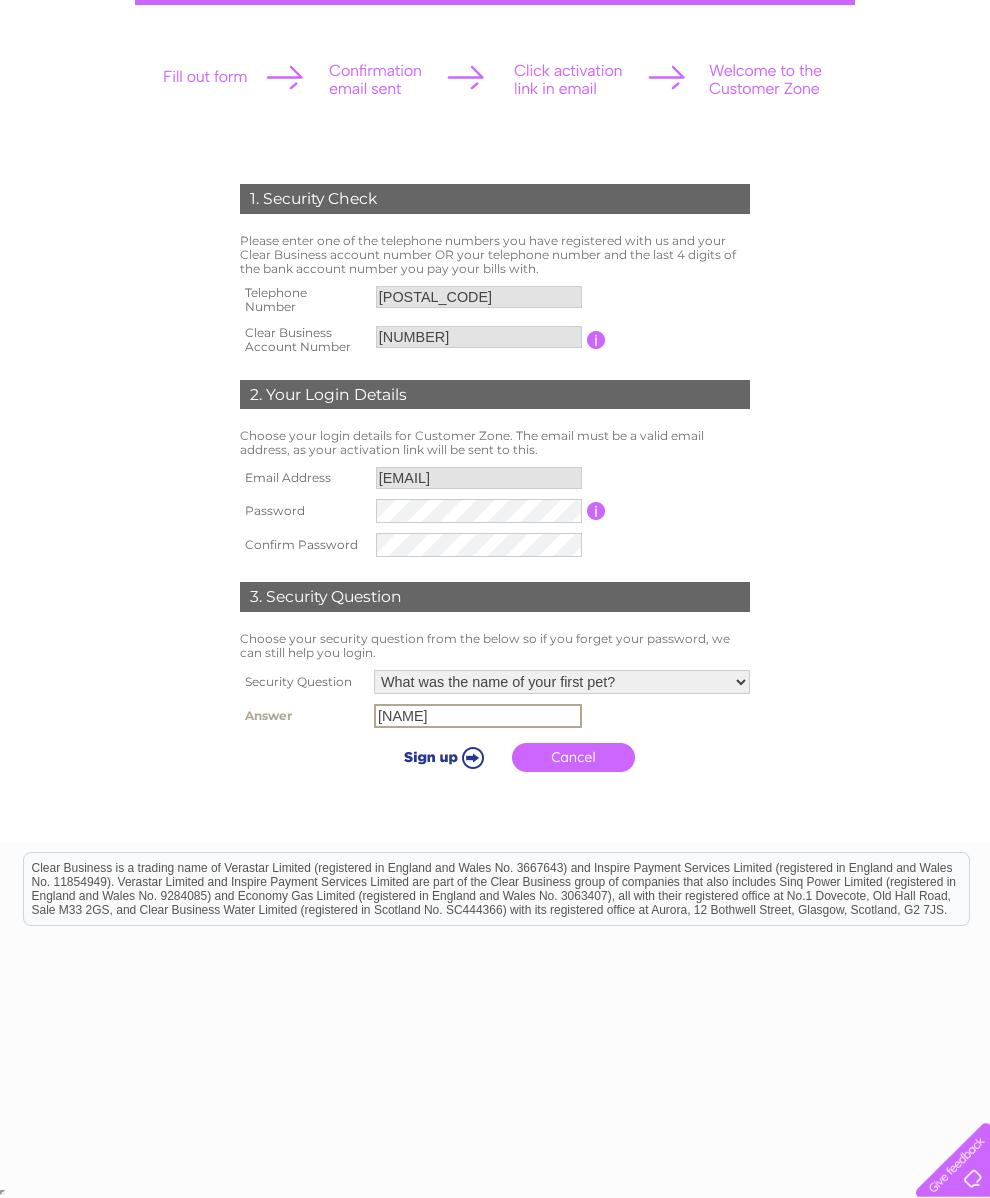 type on "Whisky" 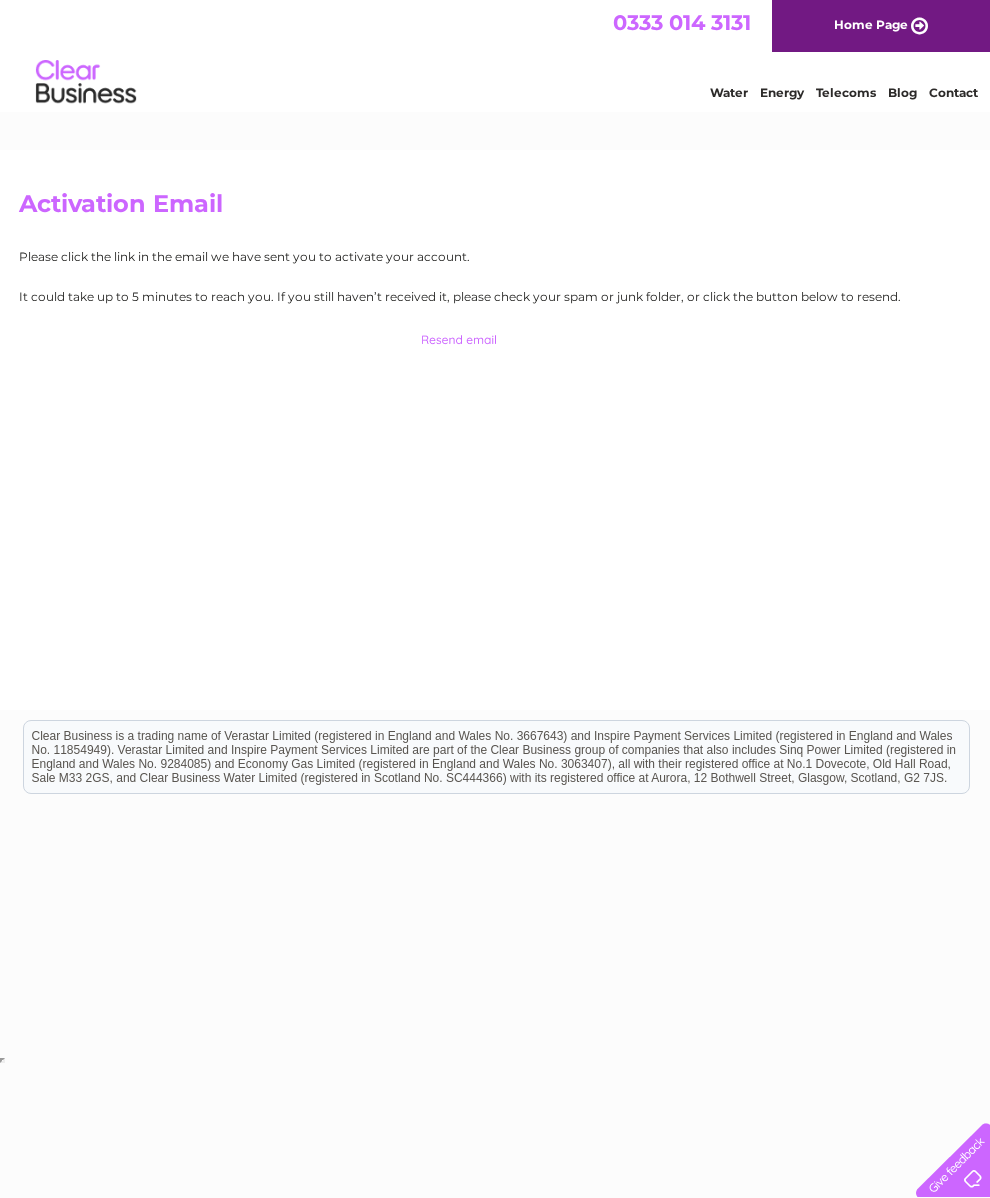 scroll, scrollTop: 0, scrollLeft: 0, axis: both 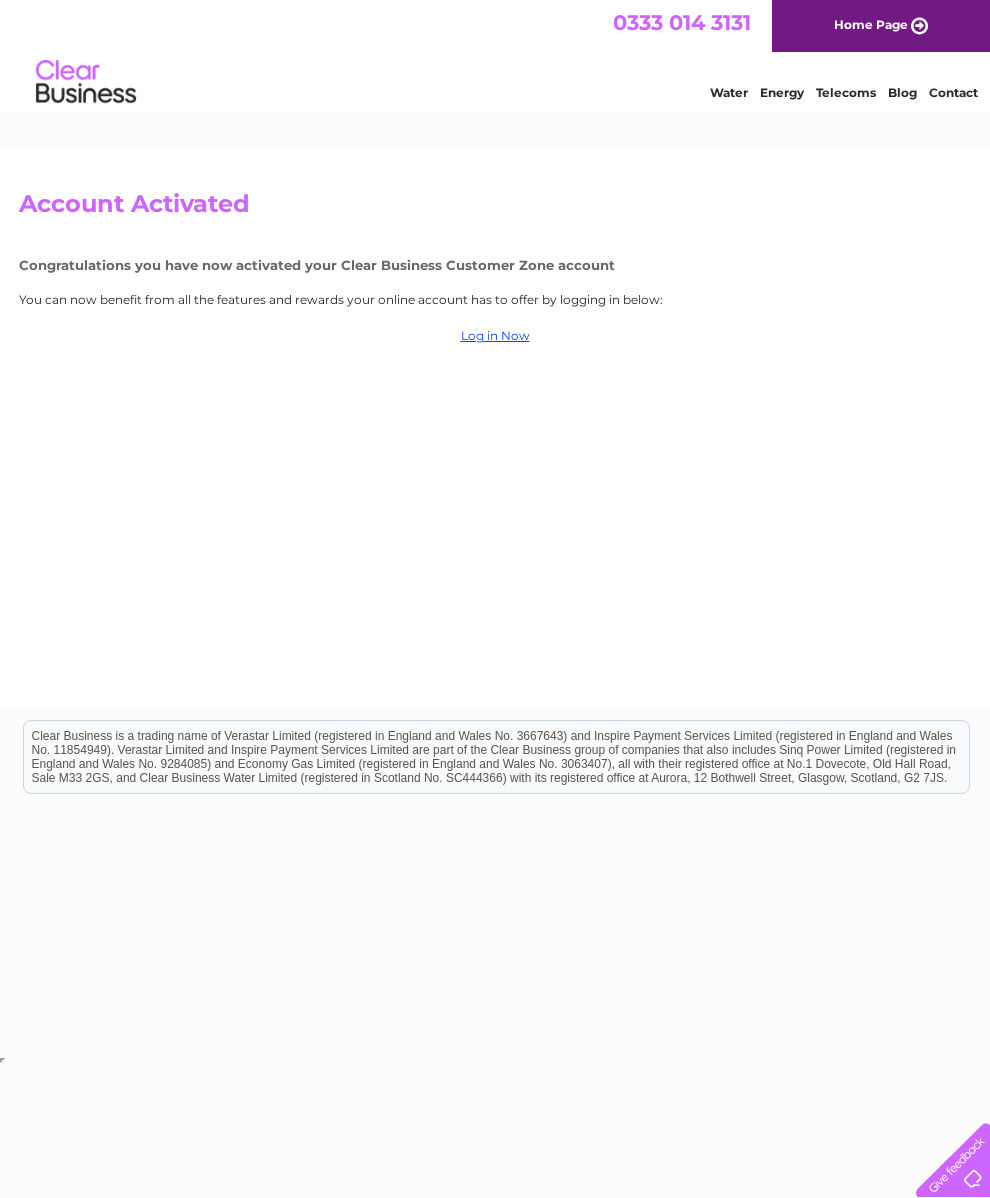 click on "Log in Now" at bounding box center [495, 335] 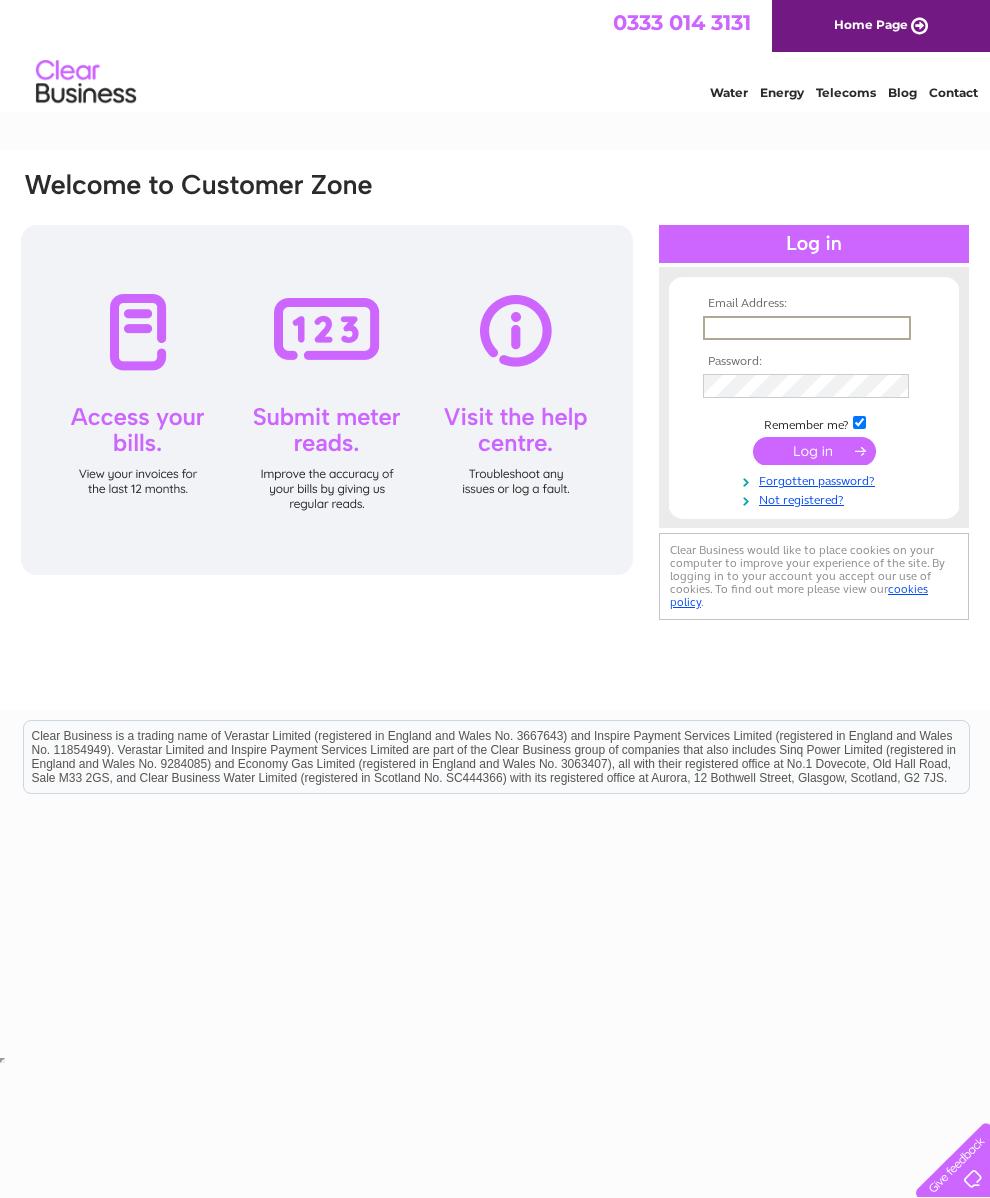 scroll, scrollTop: 0, scrollLeft: 0, axis: both 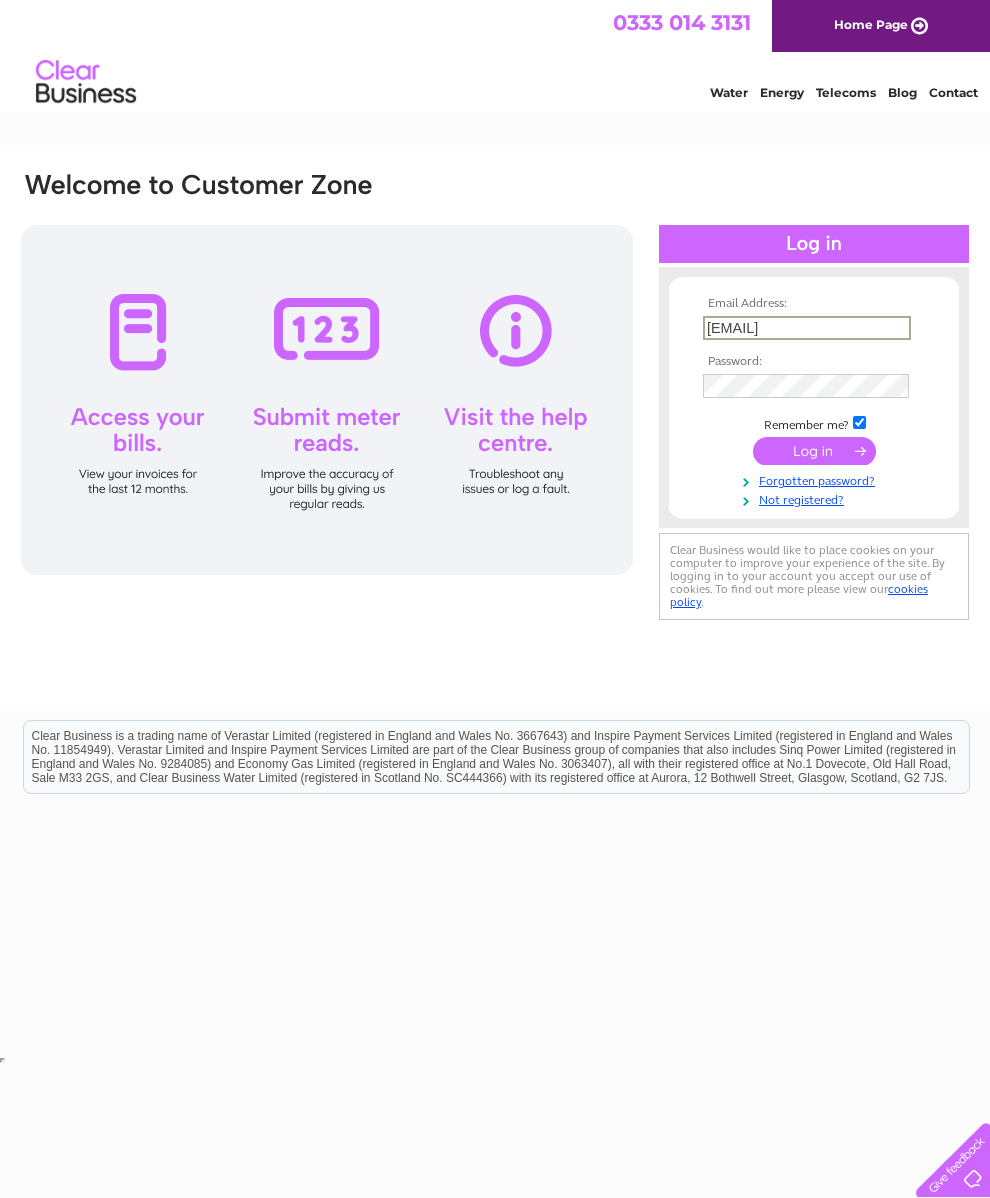click at bounding box center (814, 451) 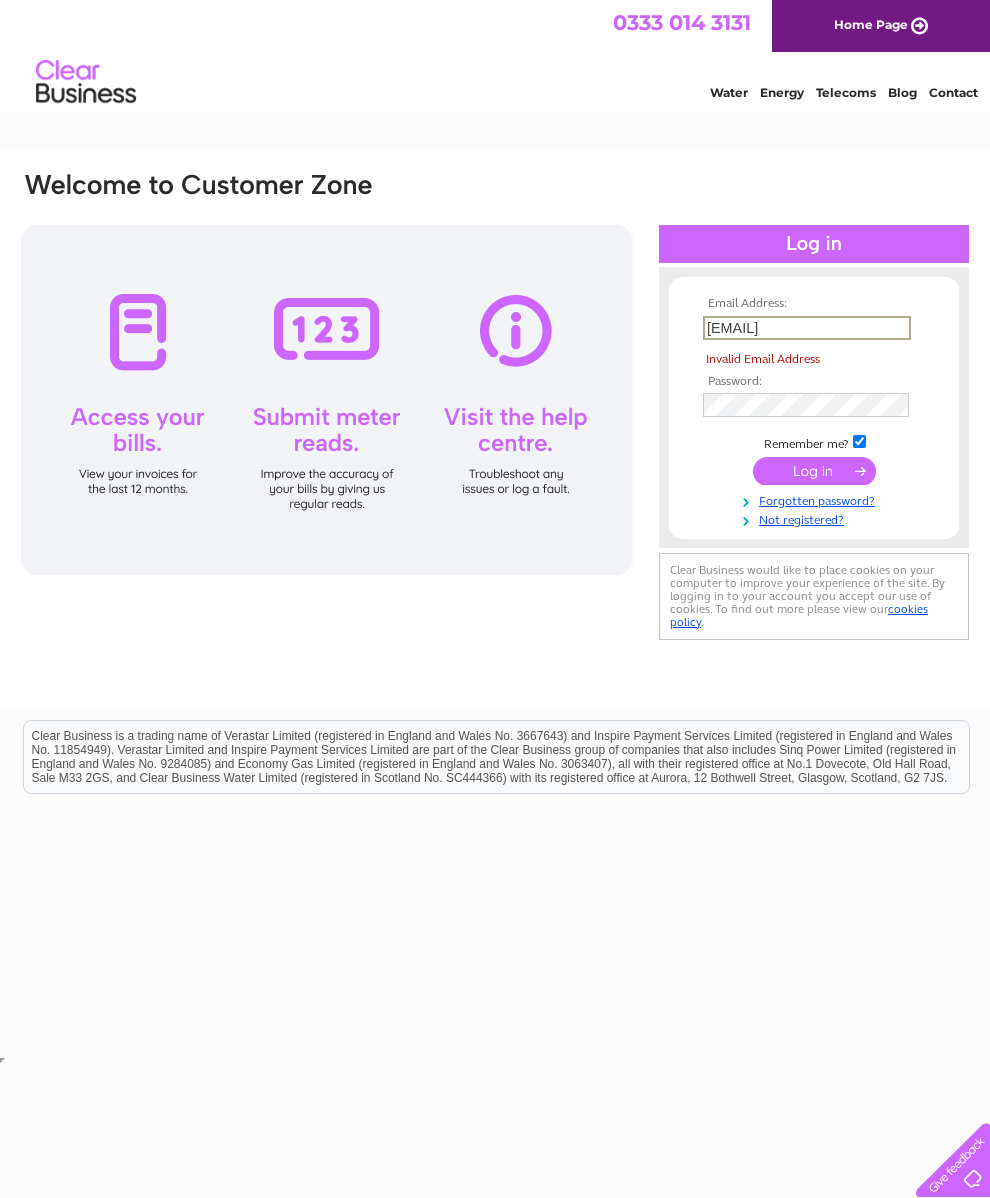 click at bounding box center [814, 471] 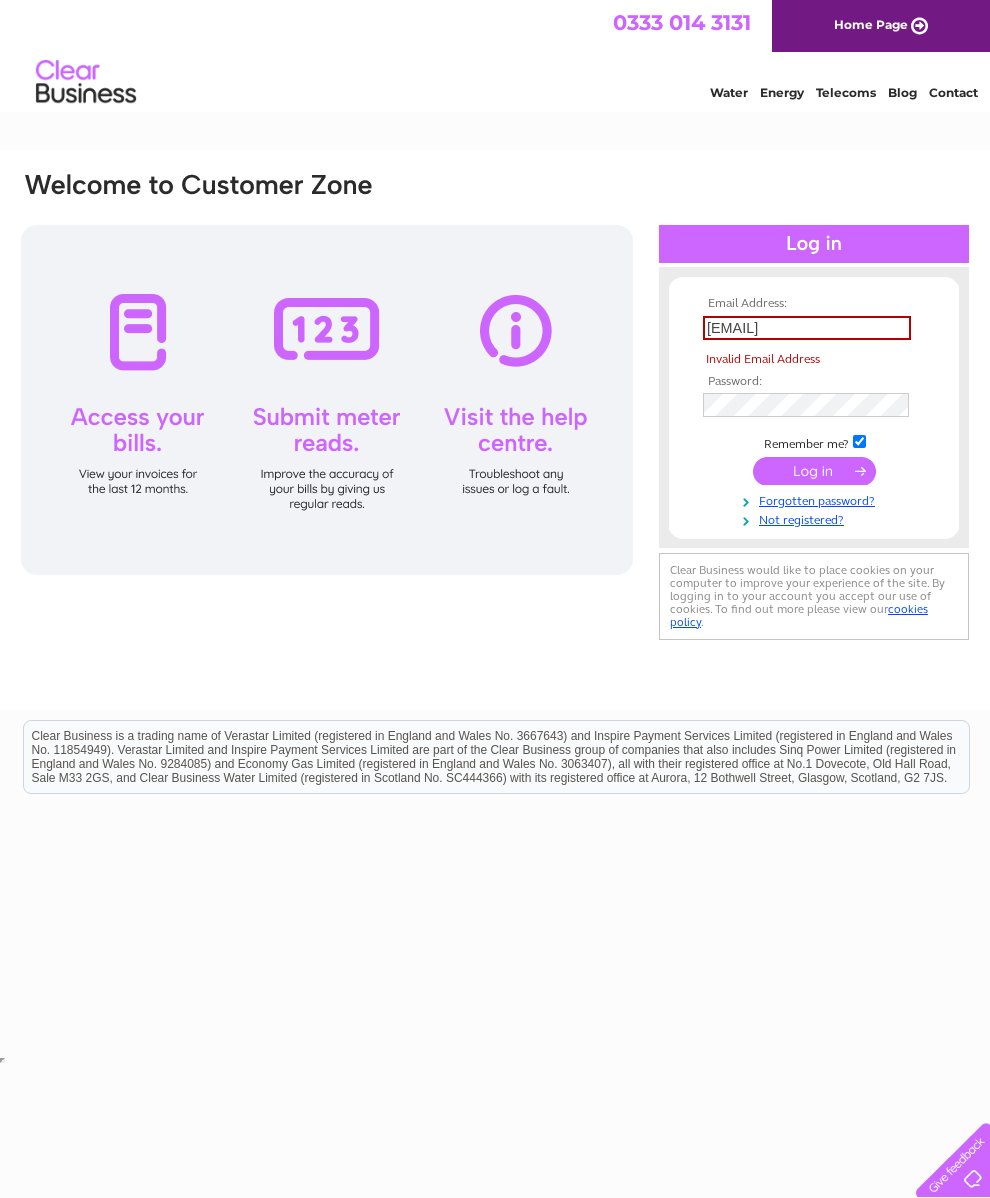 click on "**********" at bounding box center [807, 328] 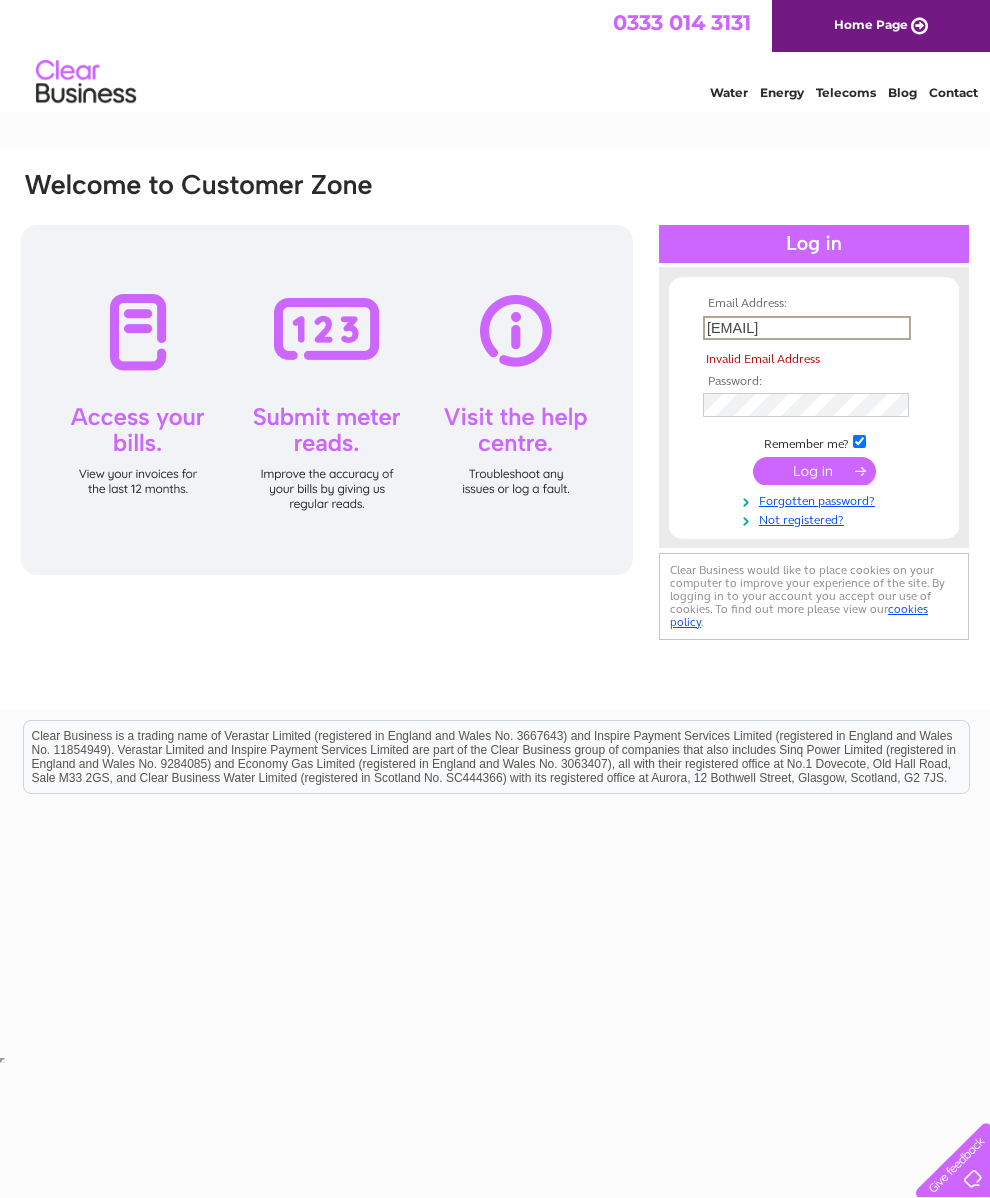 click on "**********" at bounding box center [807, 328] 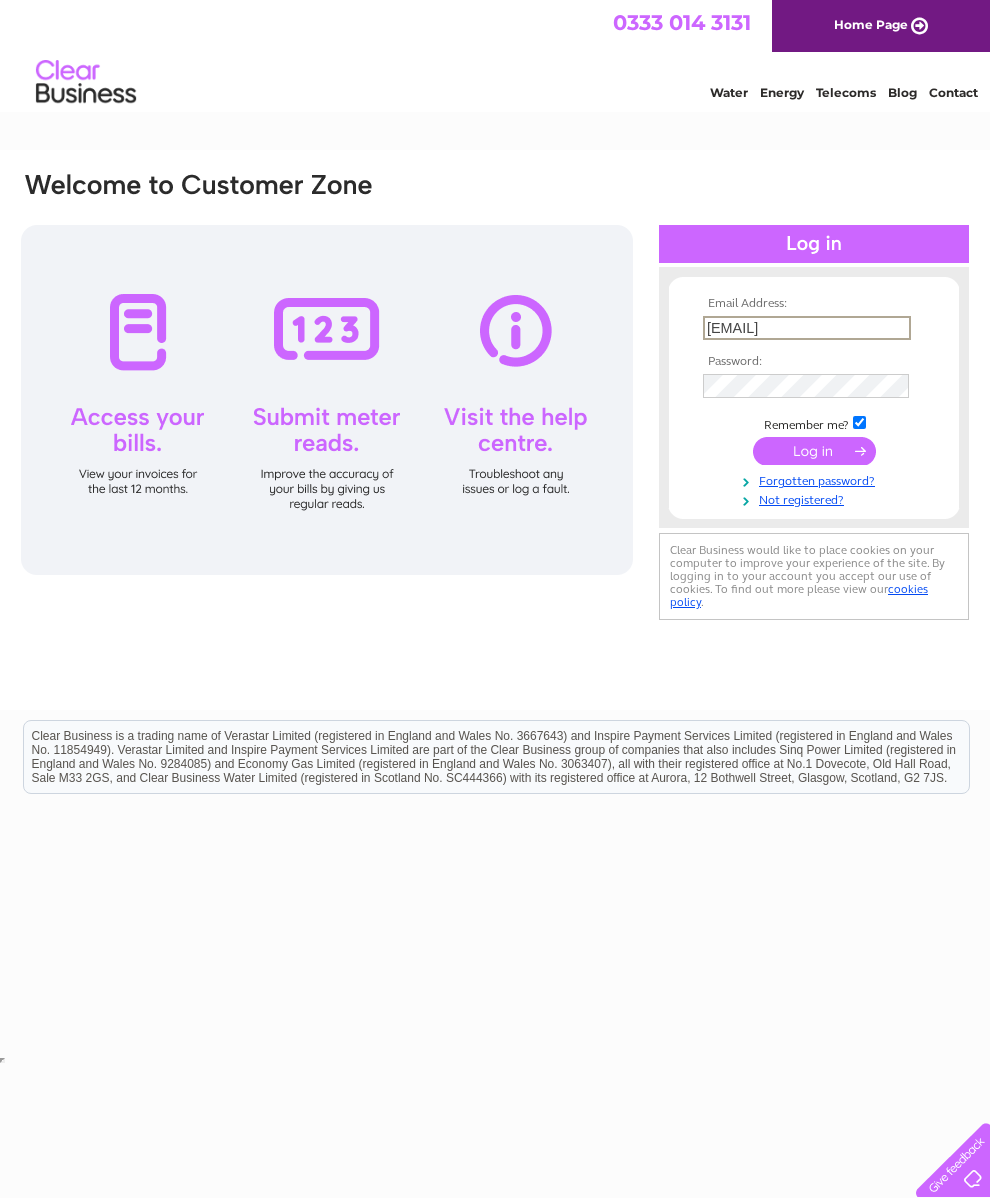 type on "thepinkpartyshop@gmail.com" 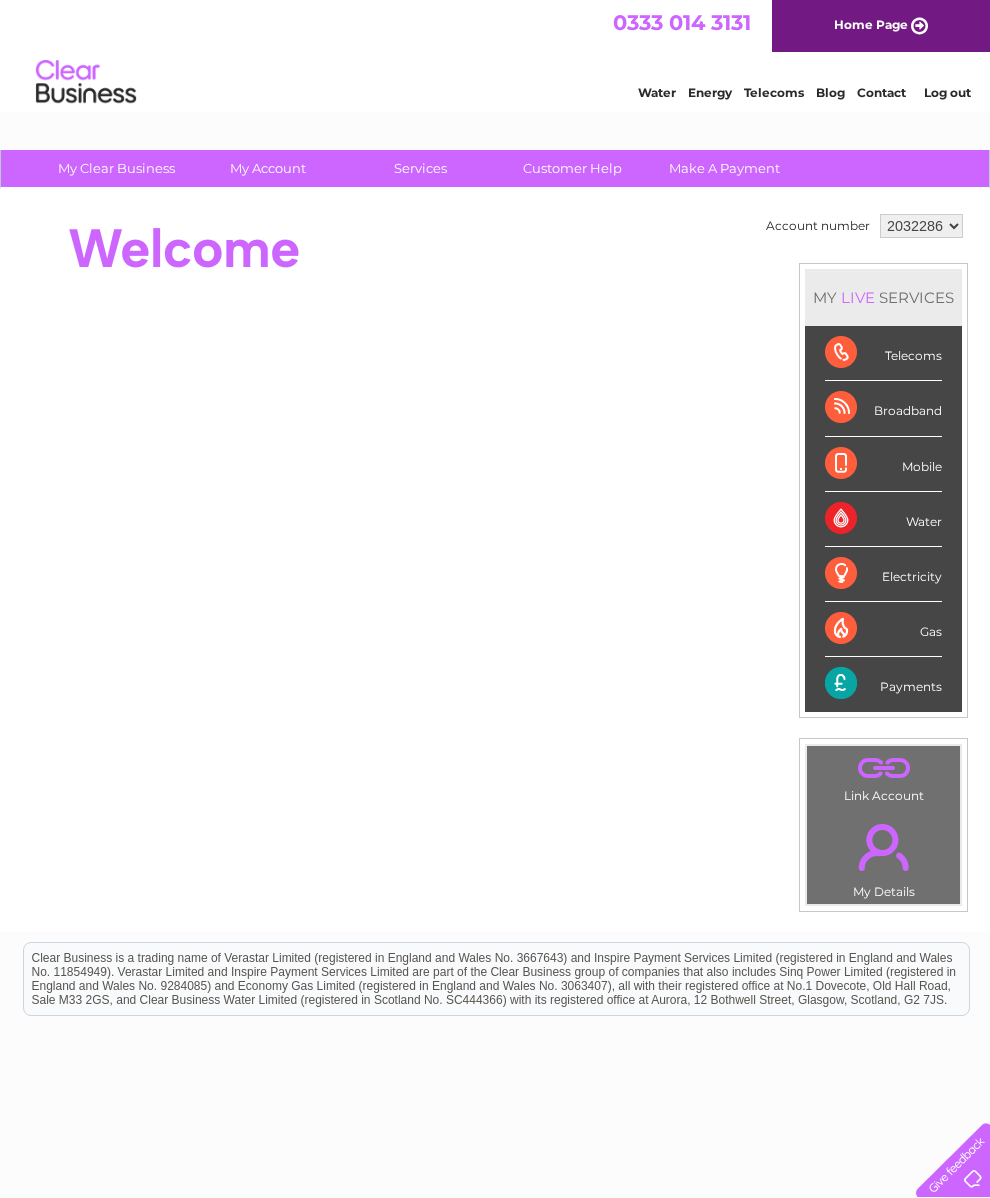 scroll, scrollTop: 0, scrollLeft: 0, axis: both 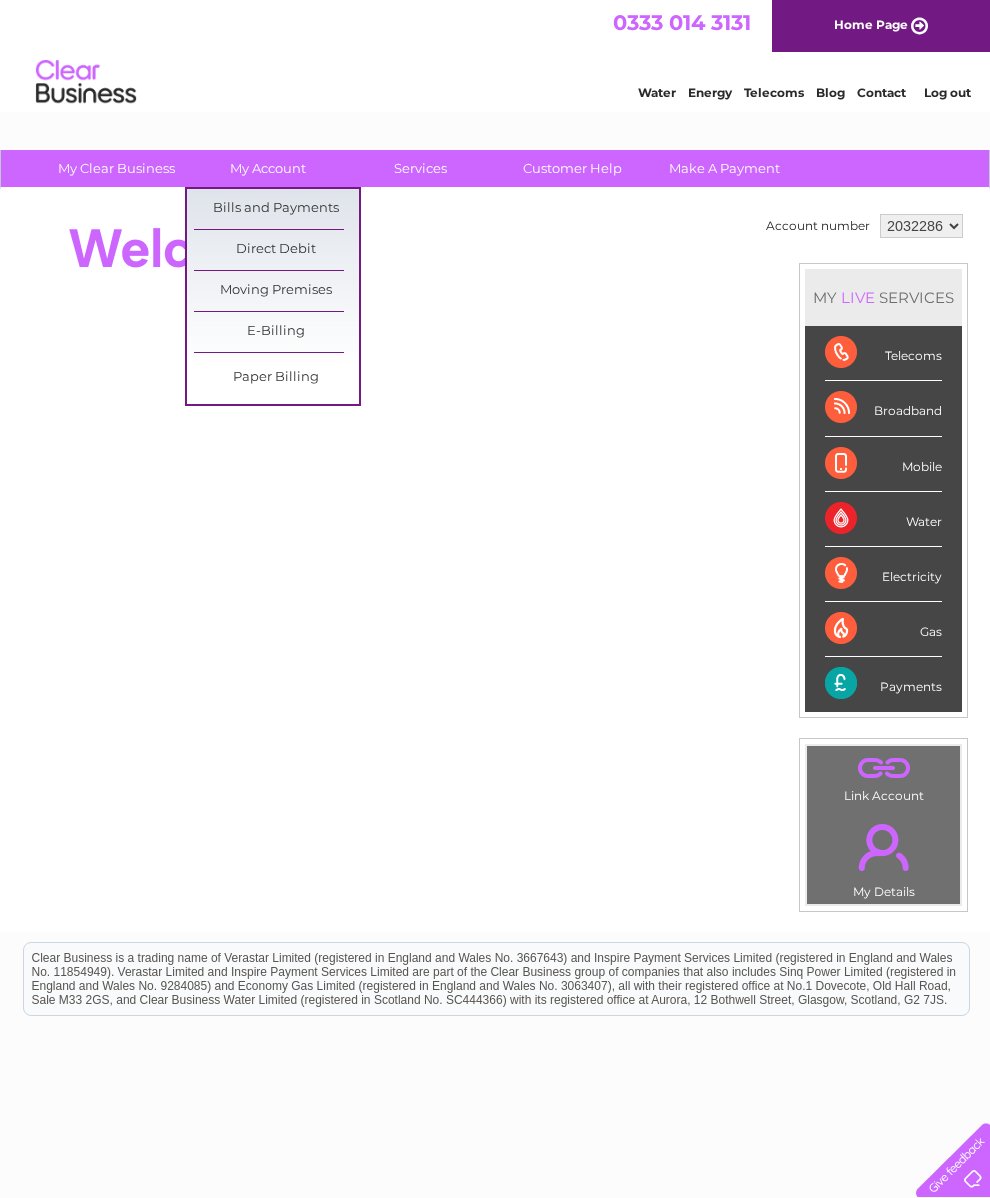 click on "Bills and Payments" at bounding box center [276, 209] 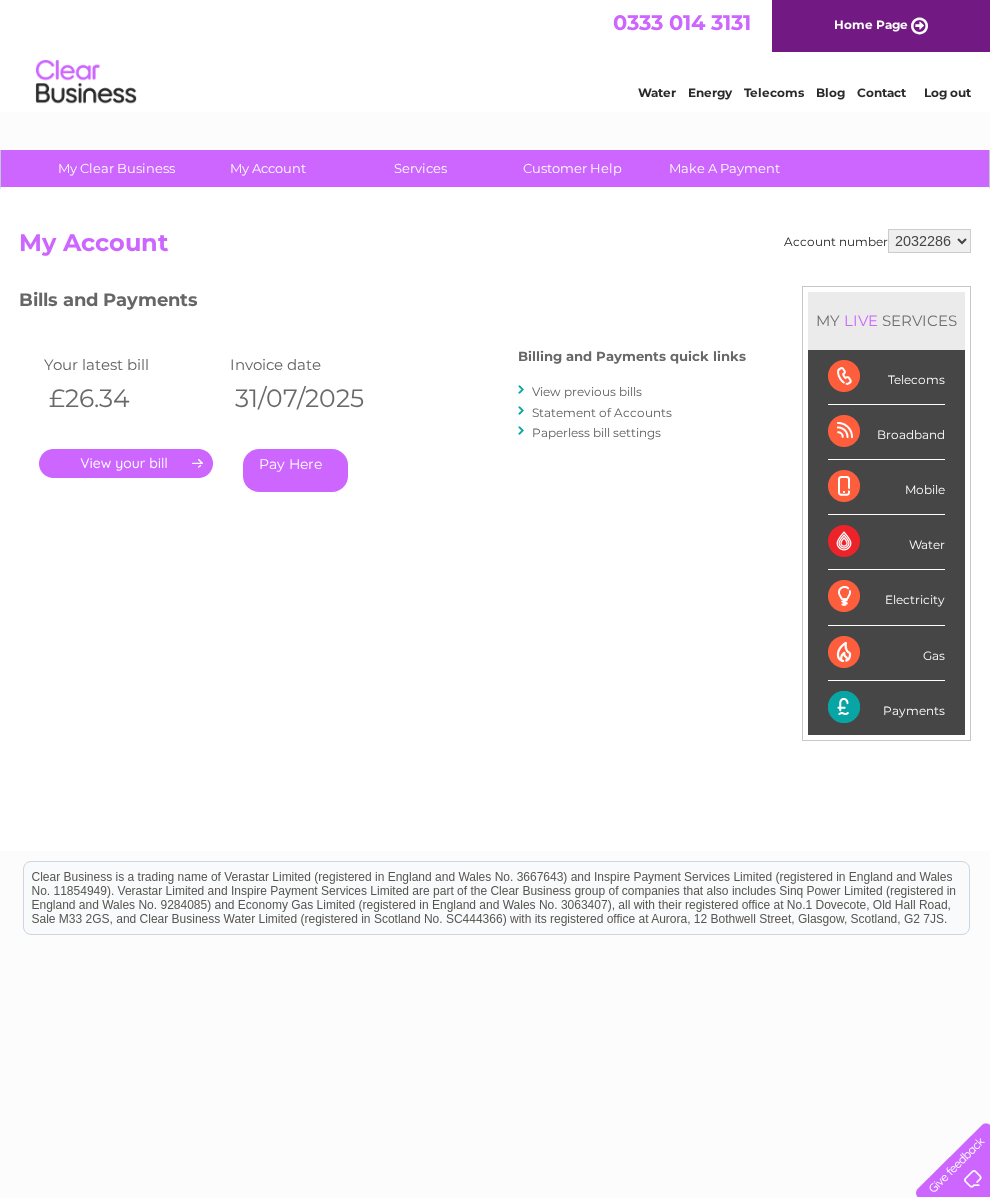 scroll, scrollTop: 0, scrollLeft: 0, axis: both 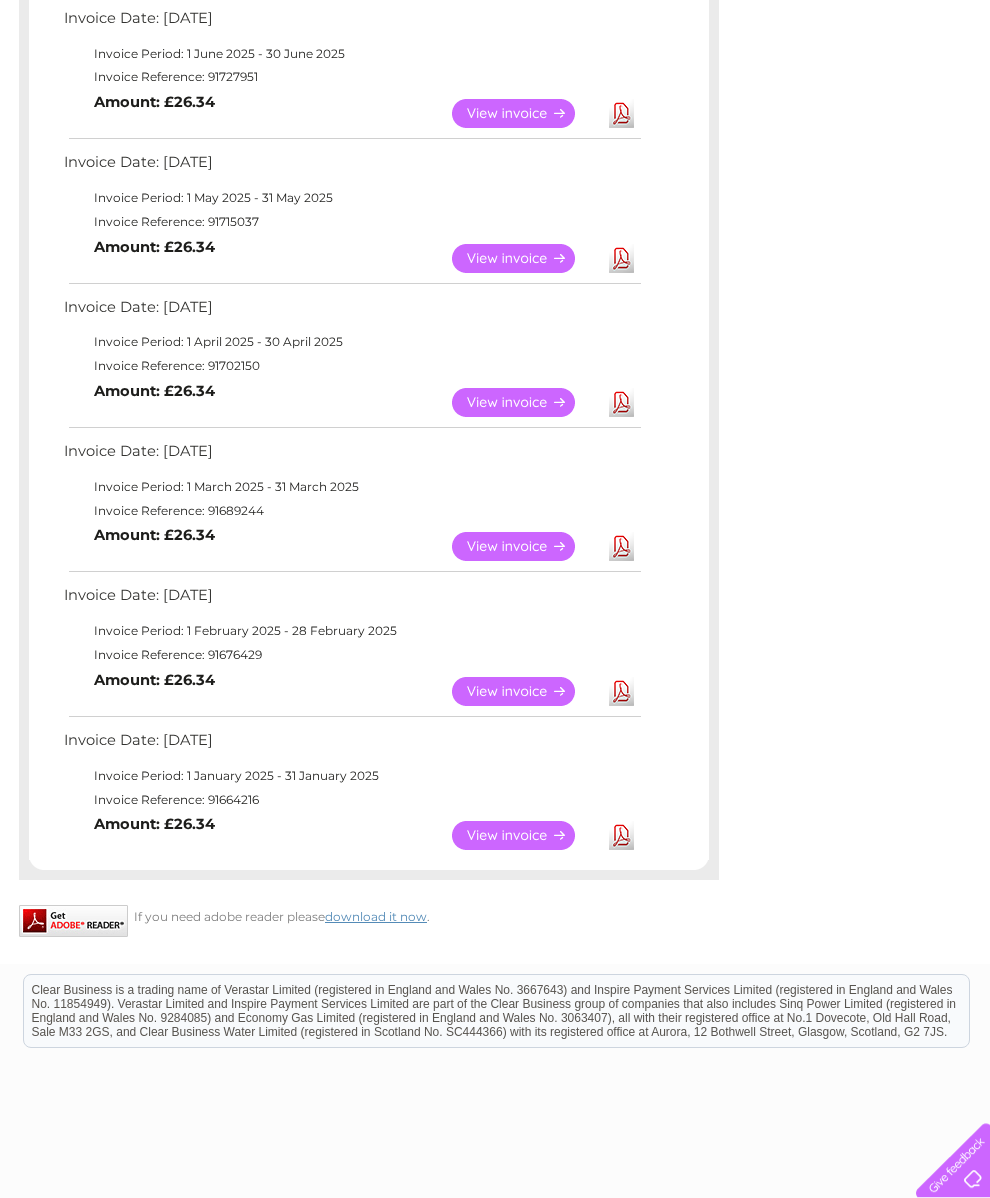 click on "View" at bounding box center [525, 835] 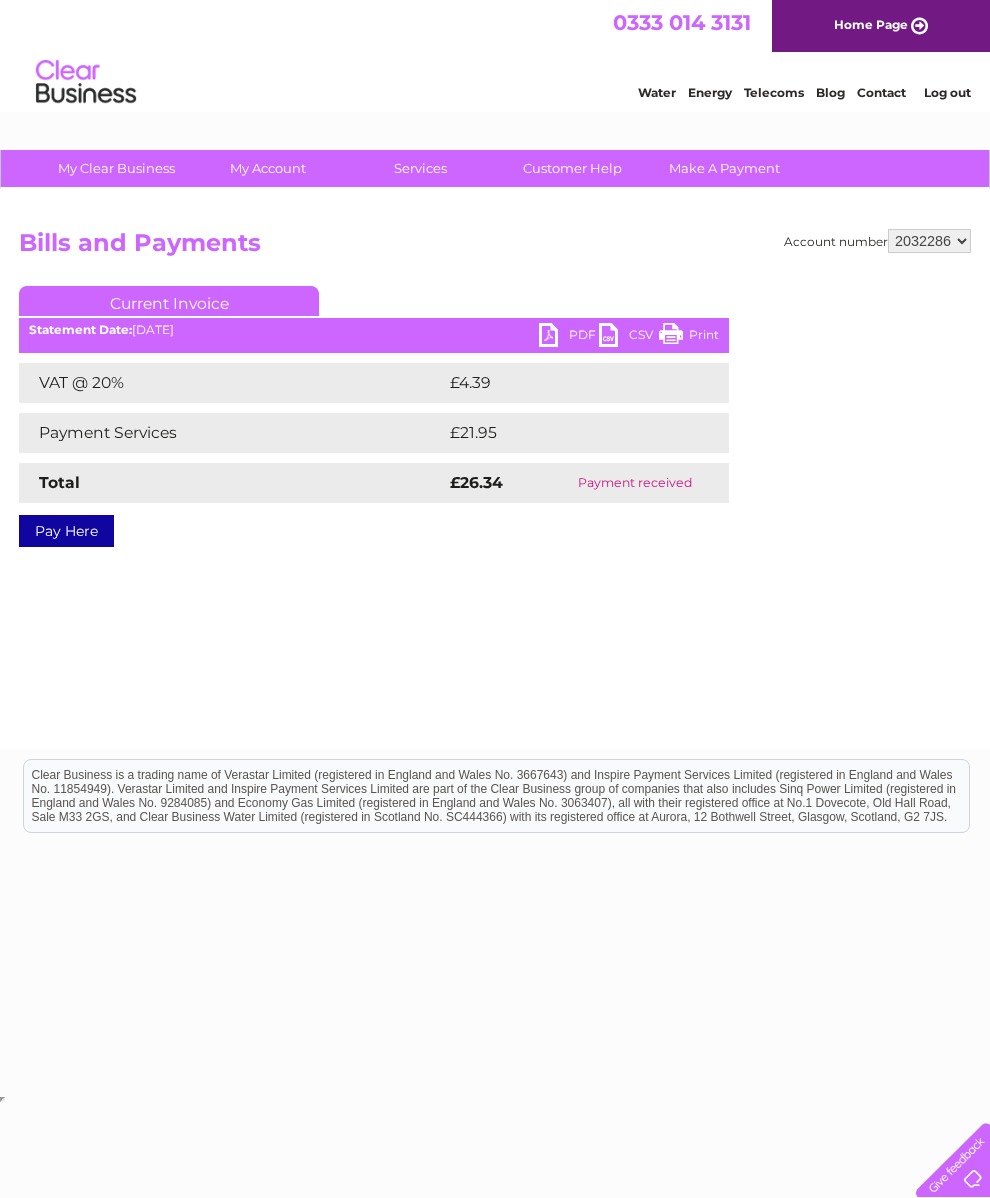 scroll, scrollTop: 0, scrollLeft: 0, axis: both 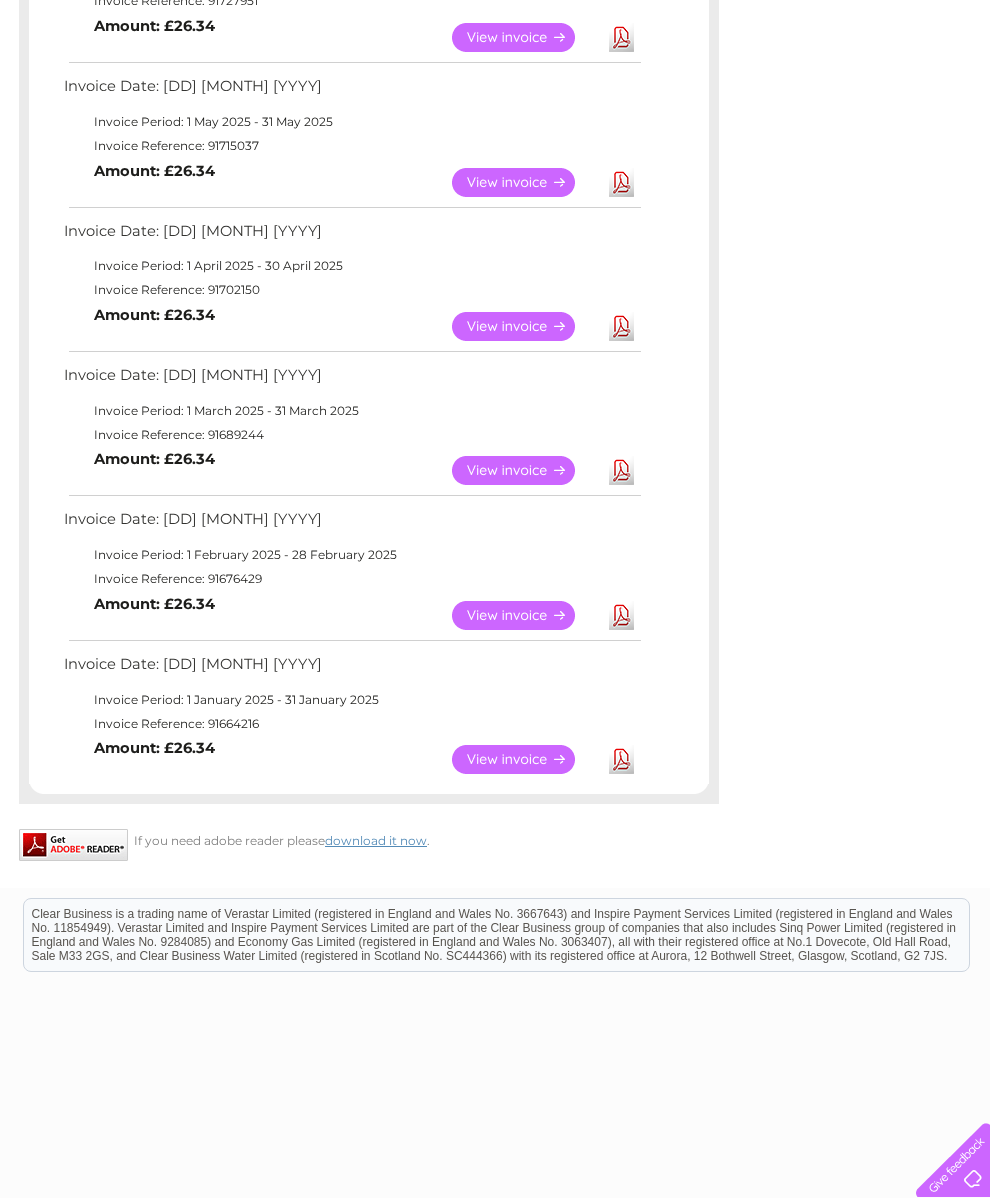 click on "View
Download
Amount: £26.34" at bounding box center (351, 615) 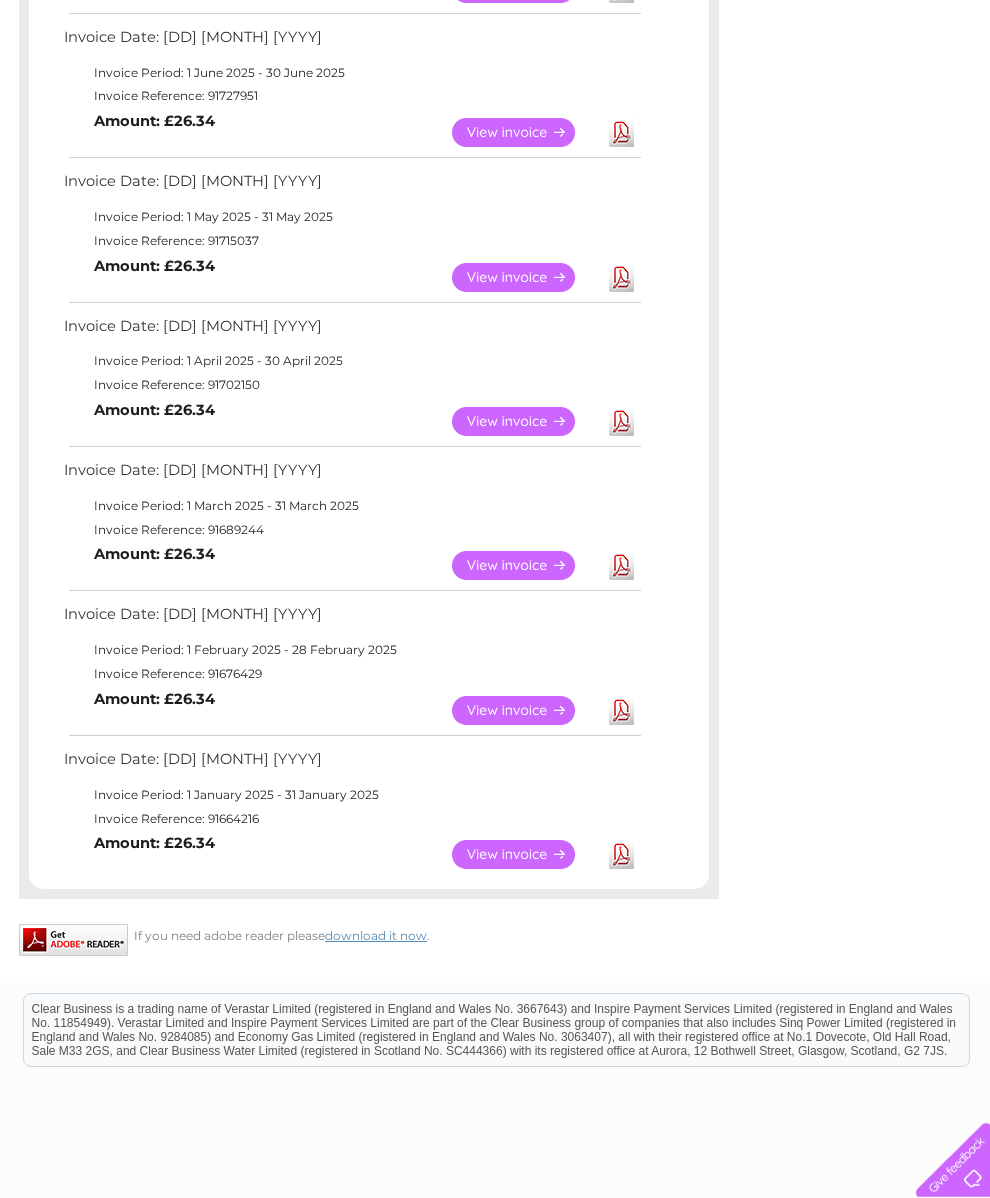 scroll, scrollTop: 489, scrollLeft: 0, axis: vertical 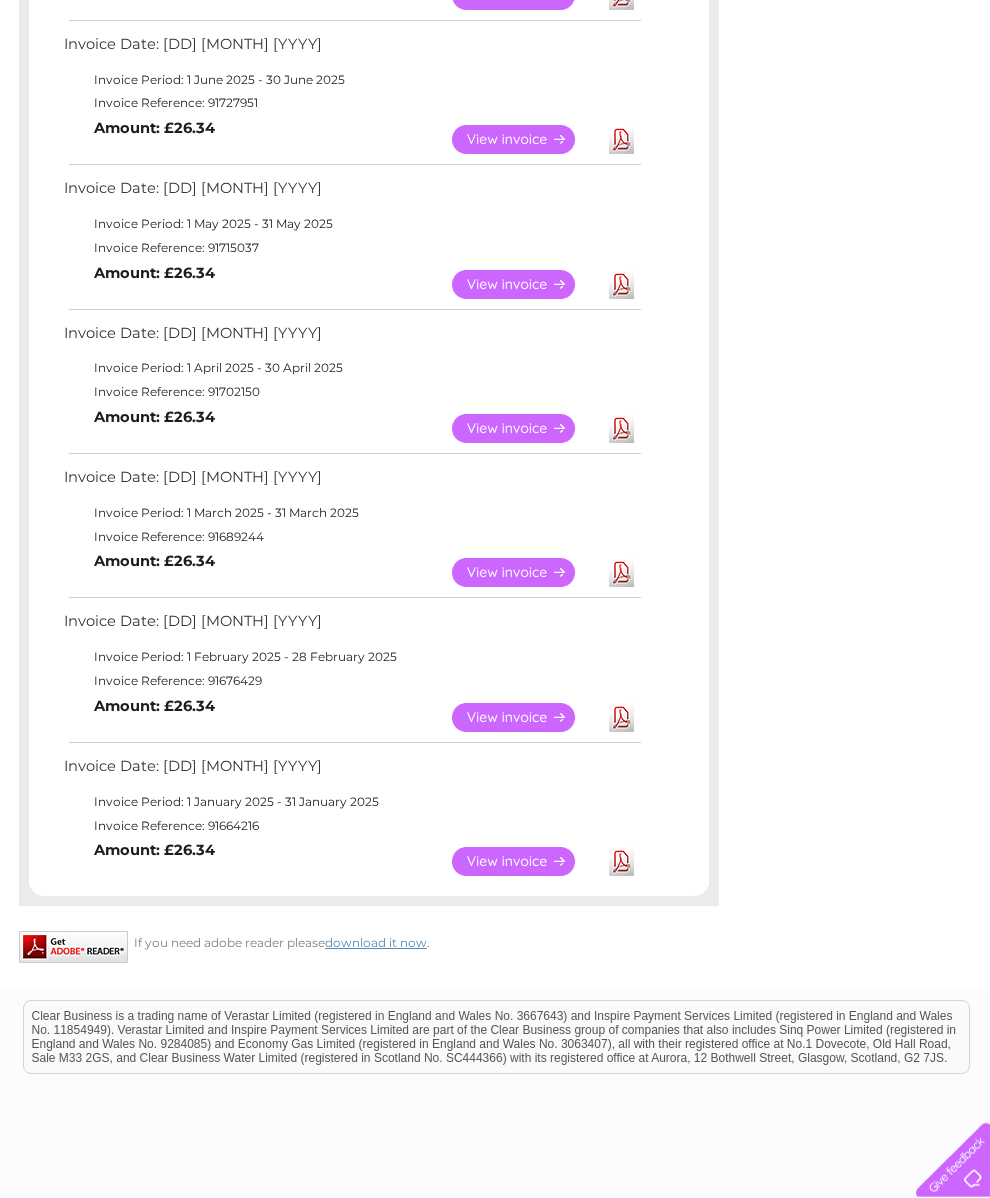 click on "View" at bounding box center [525, 428] 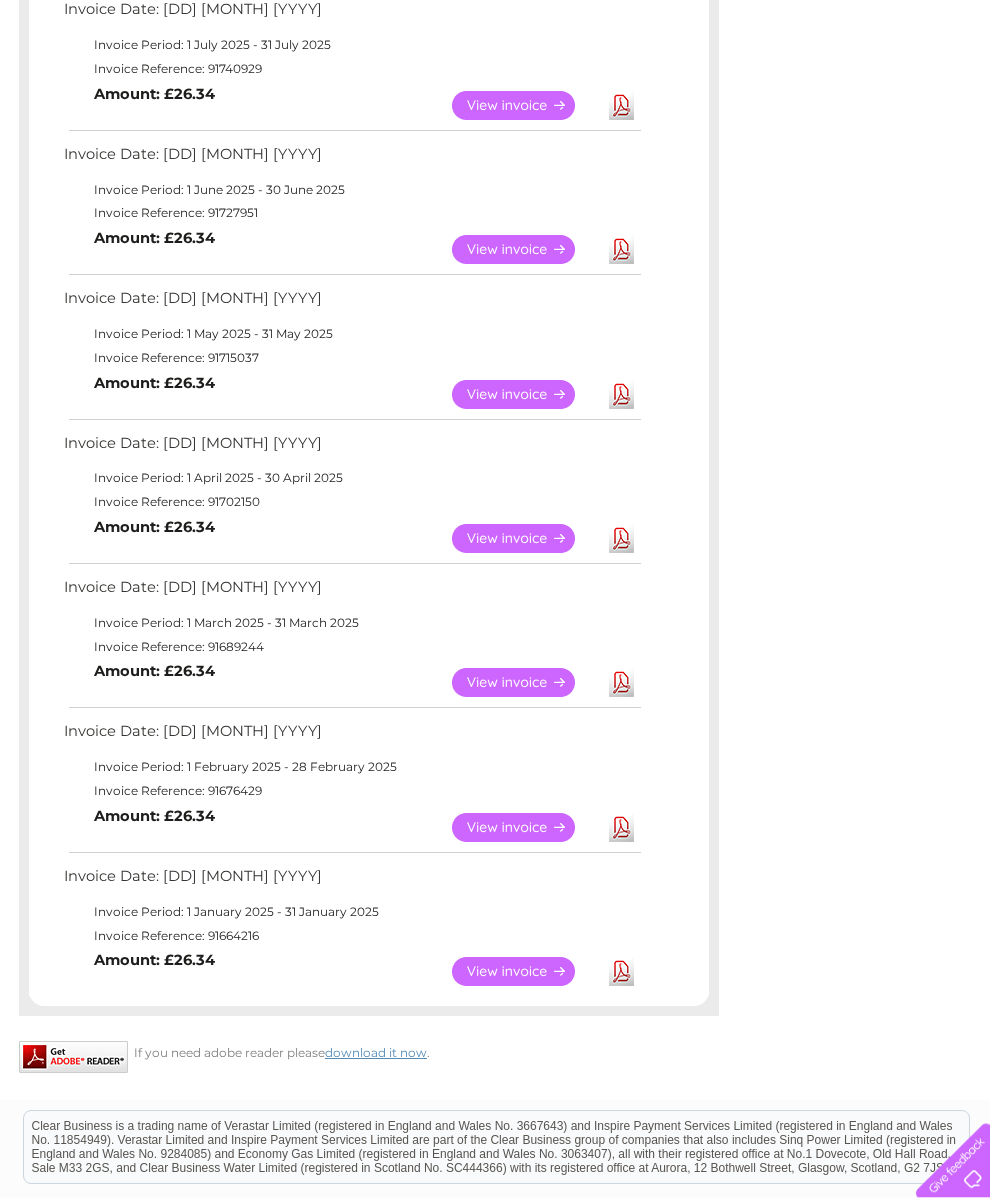 scroll, scrollTop: 338, scrollLeft: 0, axis: vertical 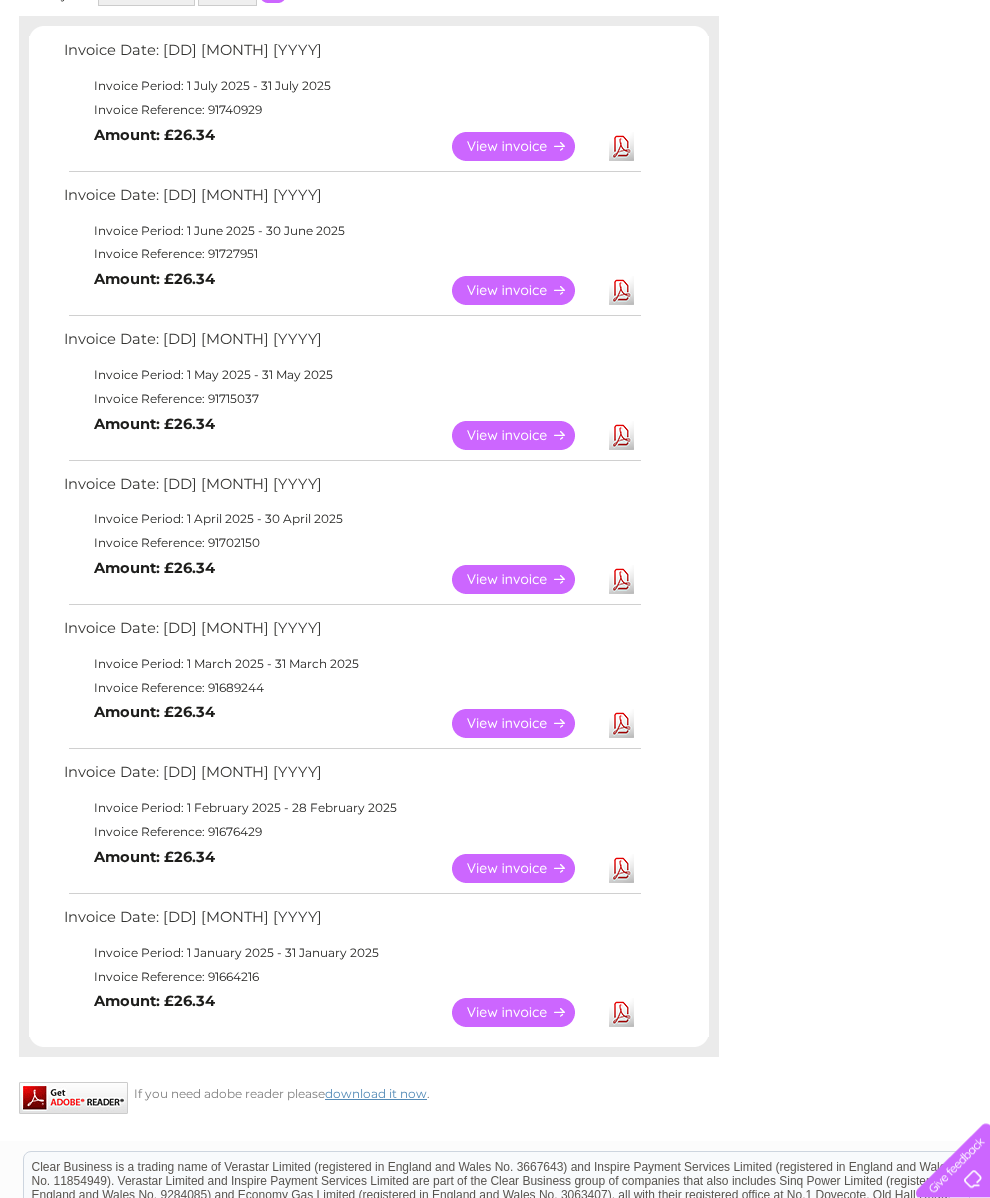 click on "View" at bounding box center (525, 435) 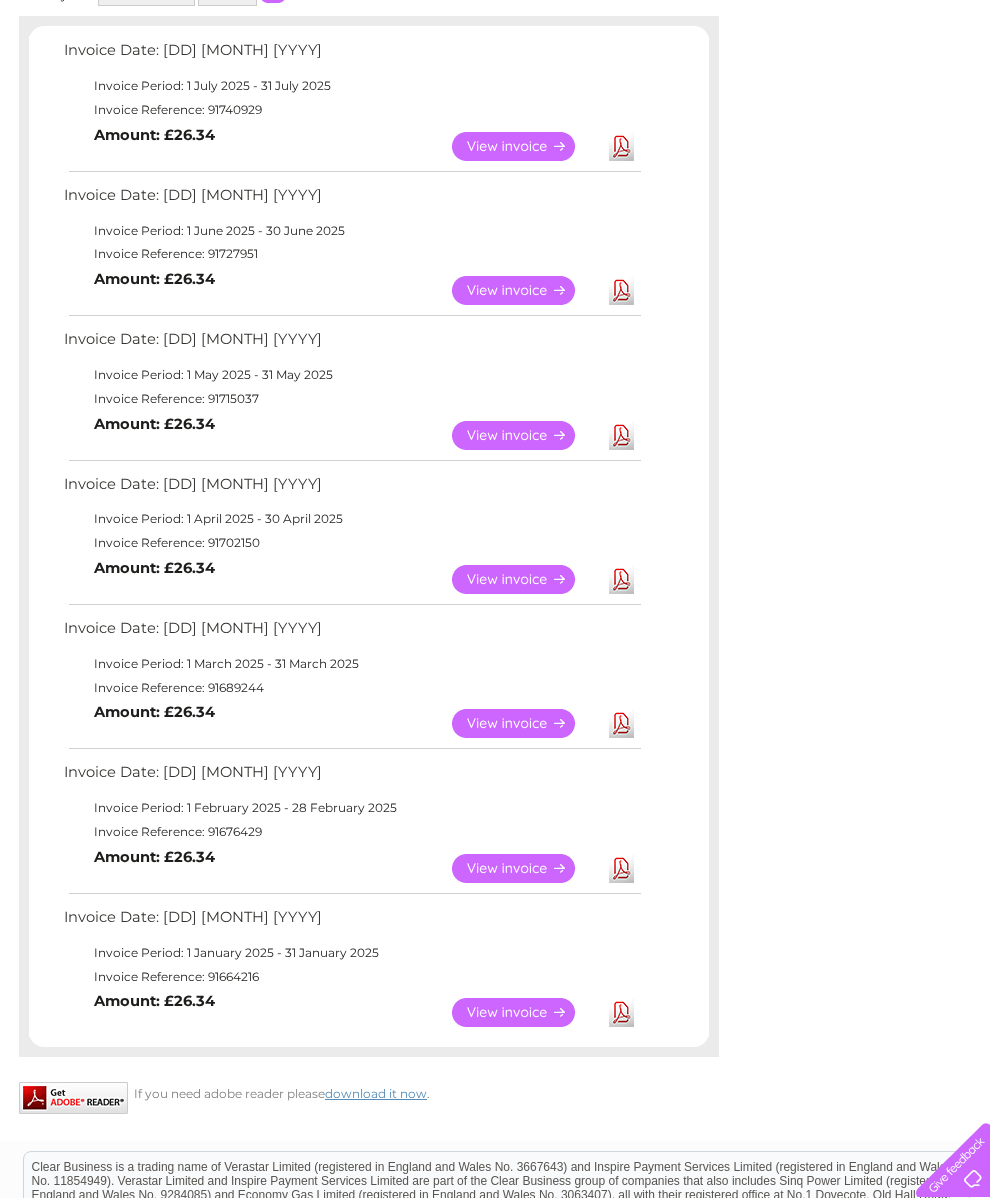 click on "View" at bounding box center (525, 290) 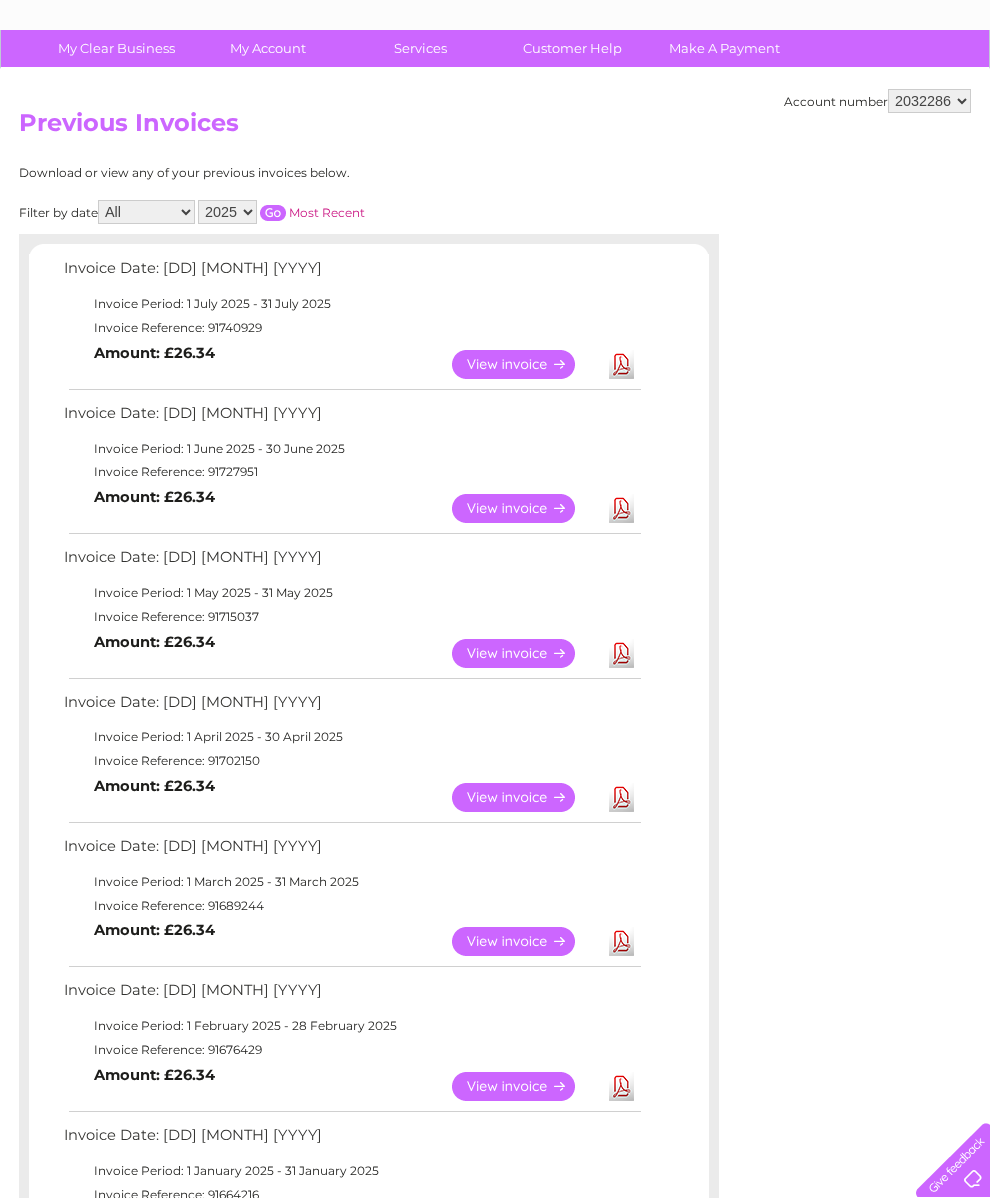 scroll, scrollTop: 121, scrollLeft: 0, axis: vertical 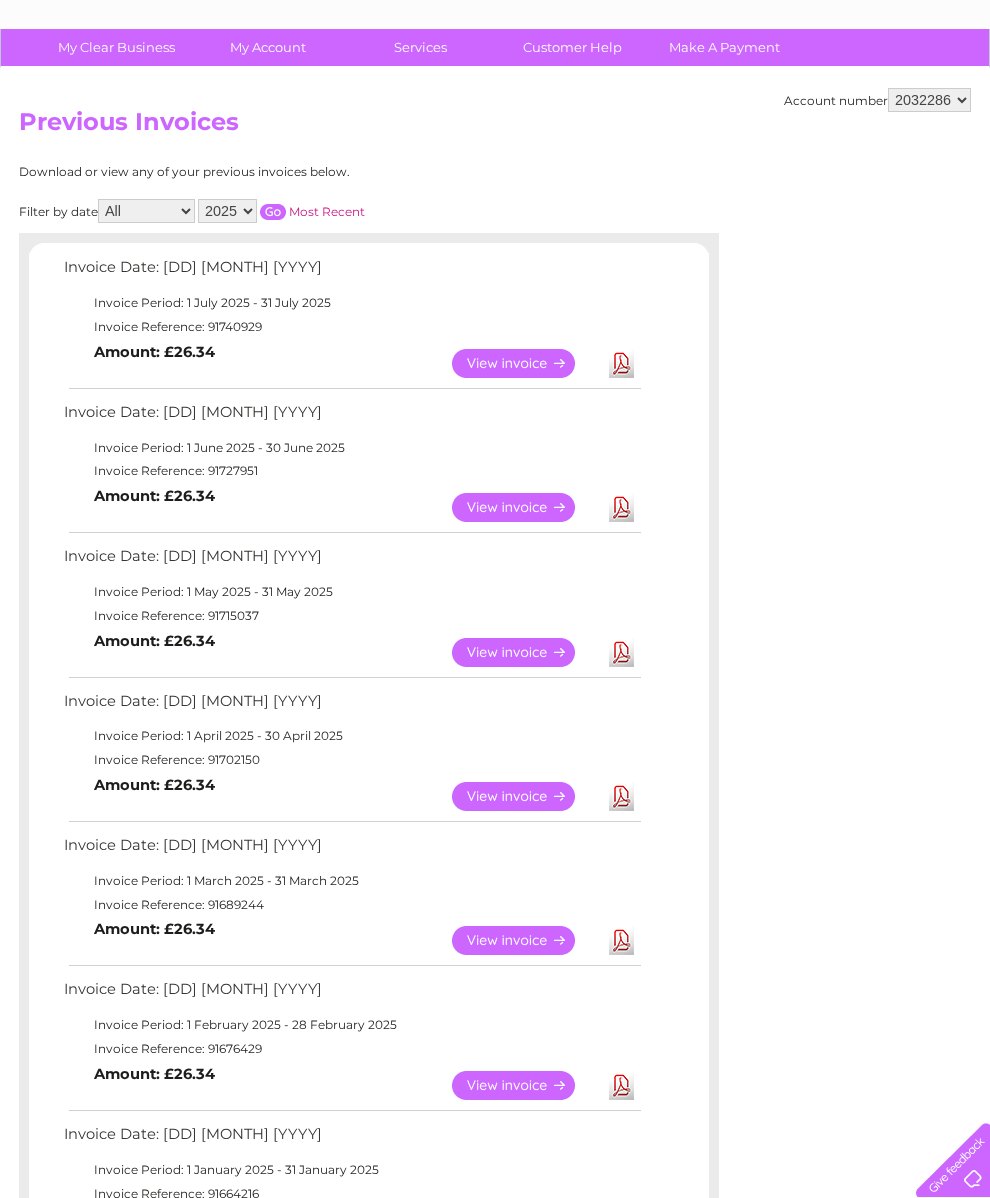 click on "View" at bounding box center [525, 363] 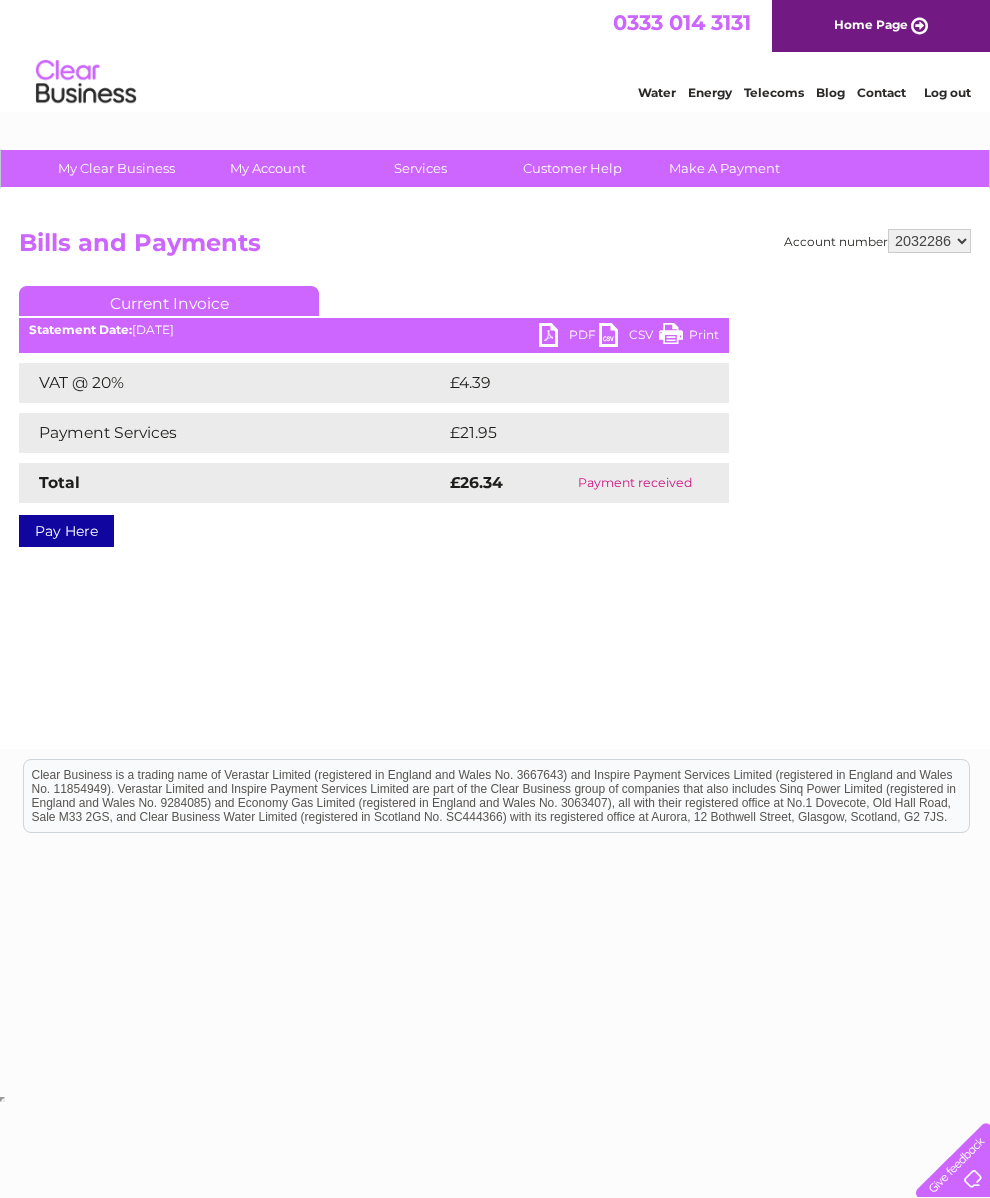 scroll, scrollTop: 0, scrollLeft: 0, axis: both 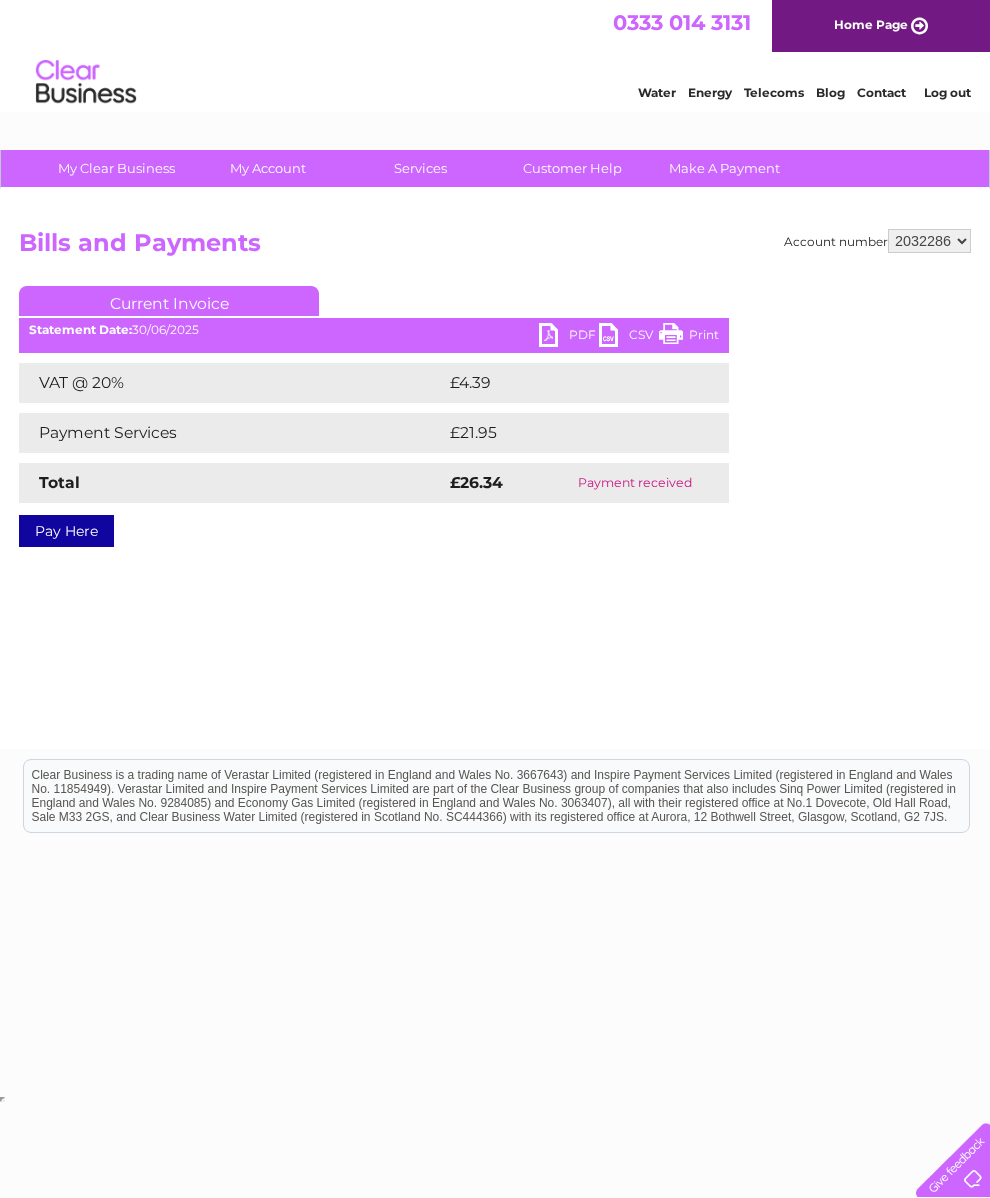 click on "PDF" at bounding box center (569, 337) 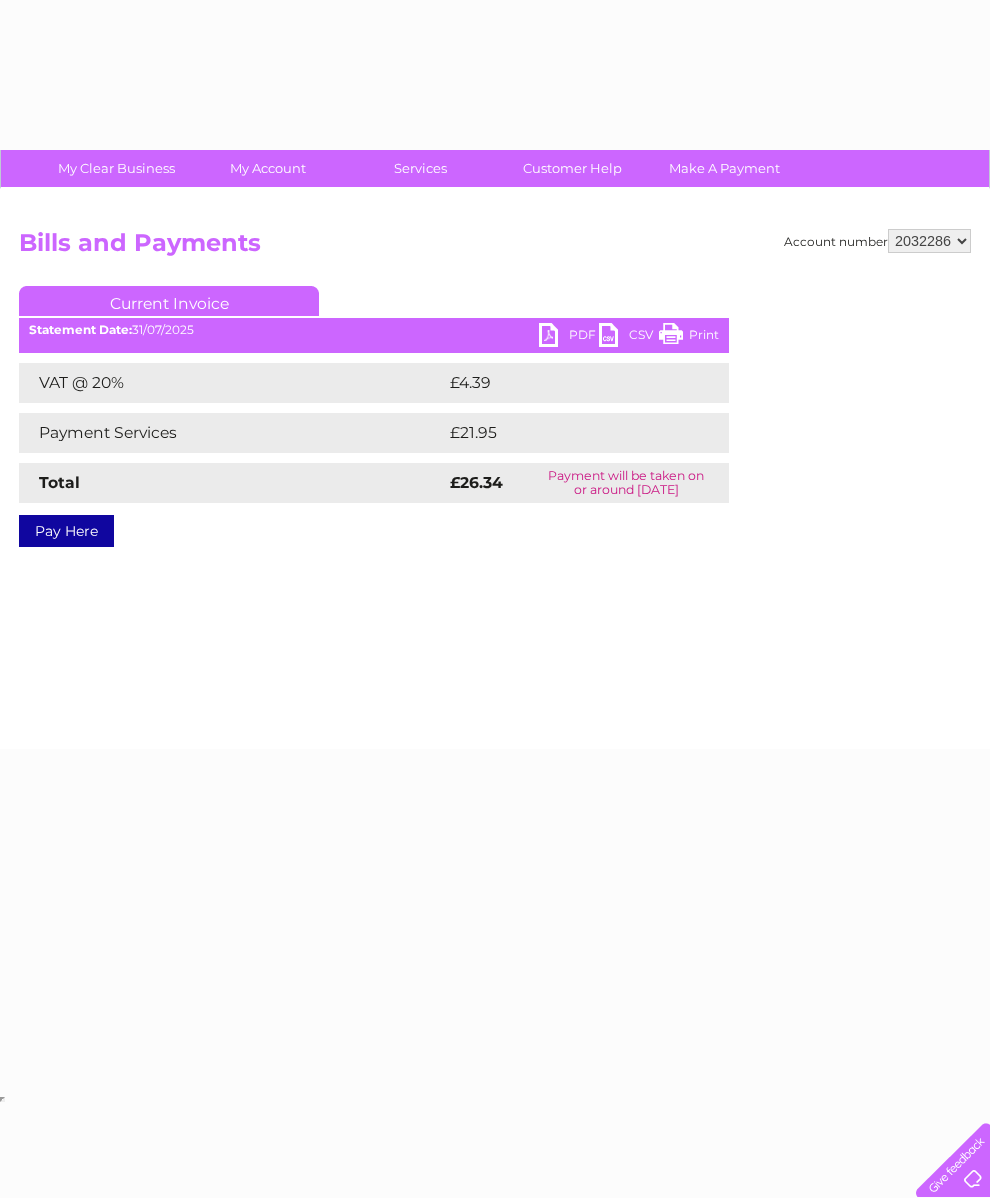 click on "Current Invoice
PDF
CSV
Print
Statement Date:  31/07/2025" at bounding box center (374, 412) 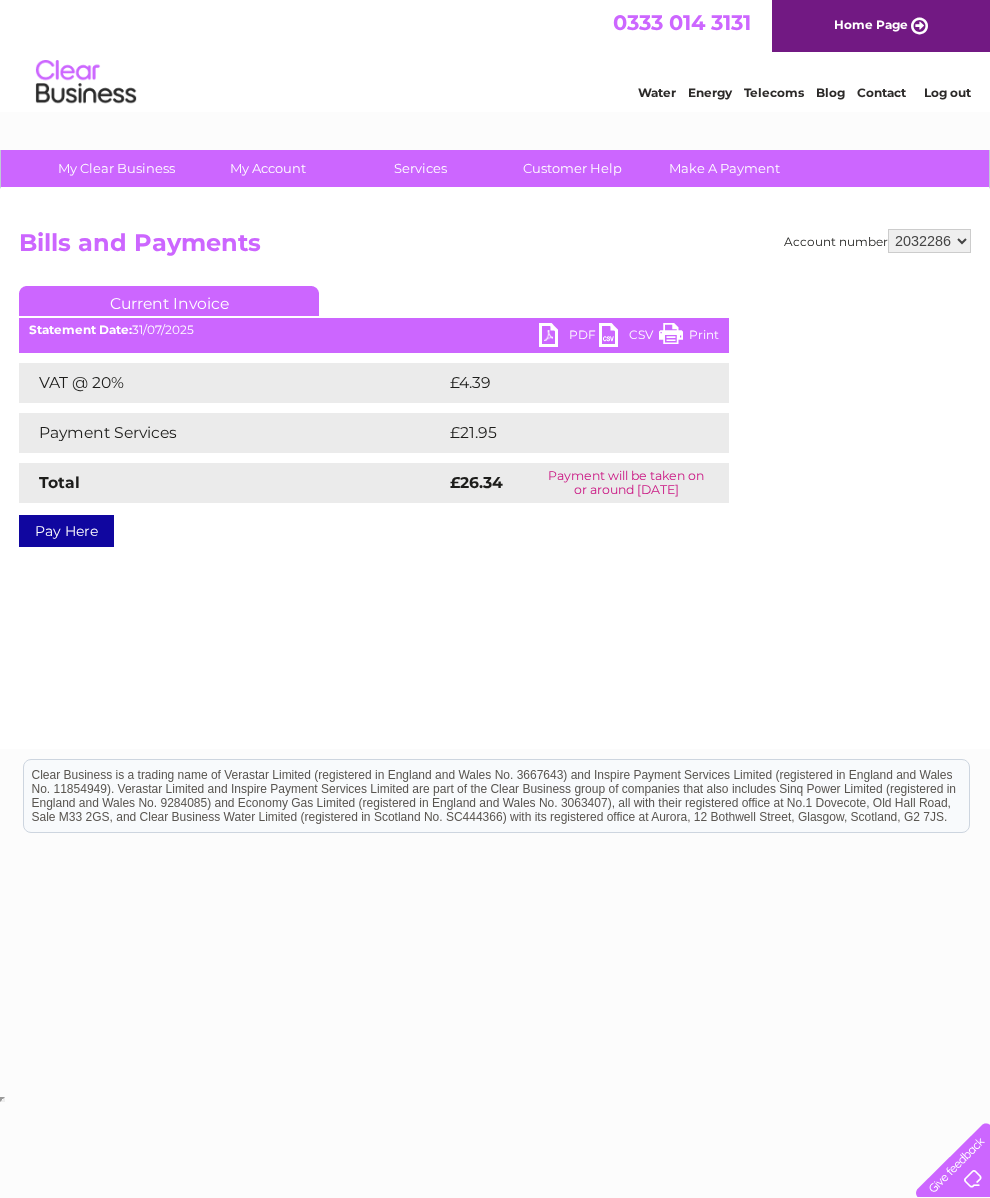scroll, scrollTop: 0, scrollLeft: 0, axis: both 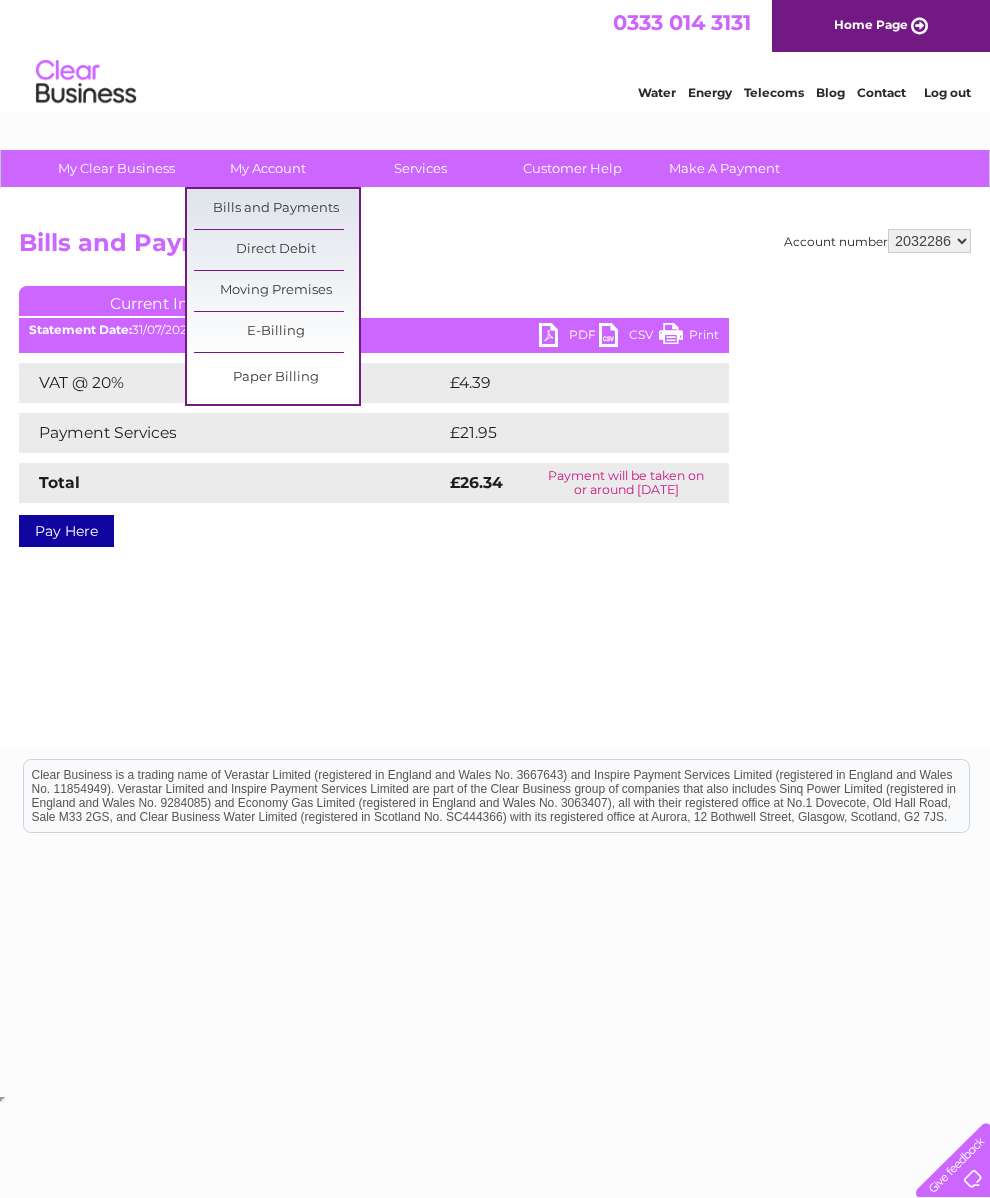 click on "My Account" at bounding box center (268, 168) 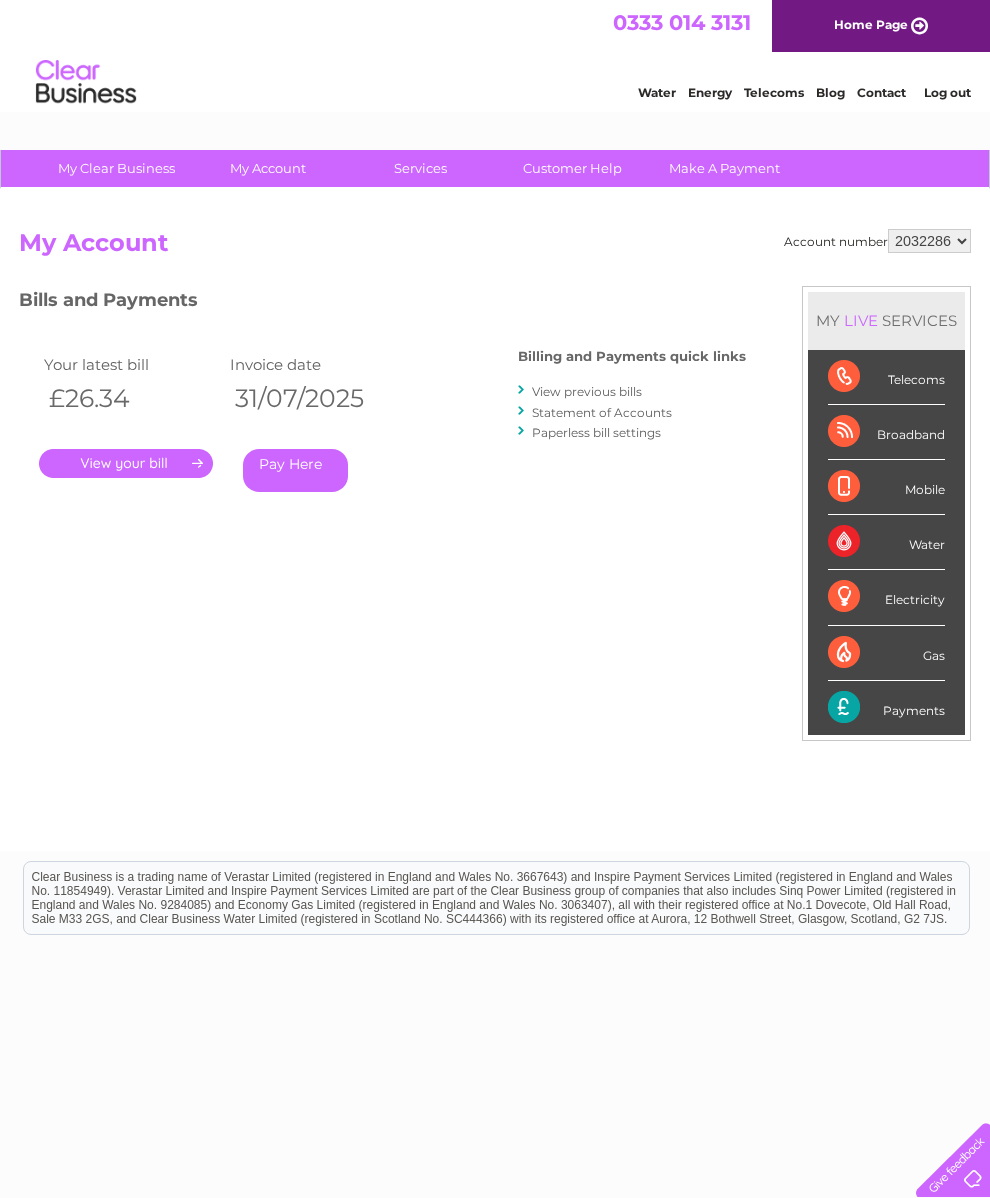 scroll, scrollTop: 0, scrollLeft: 0, axis: both 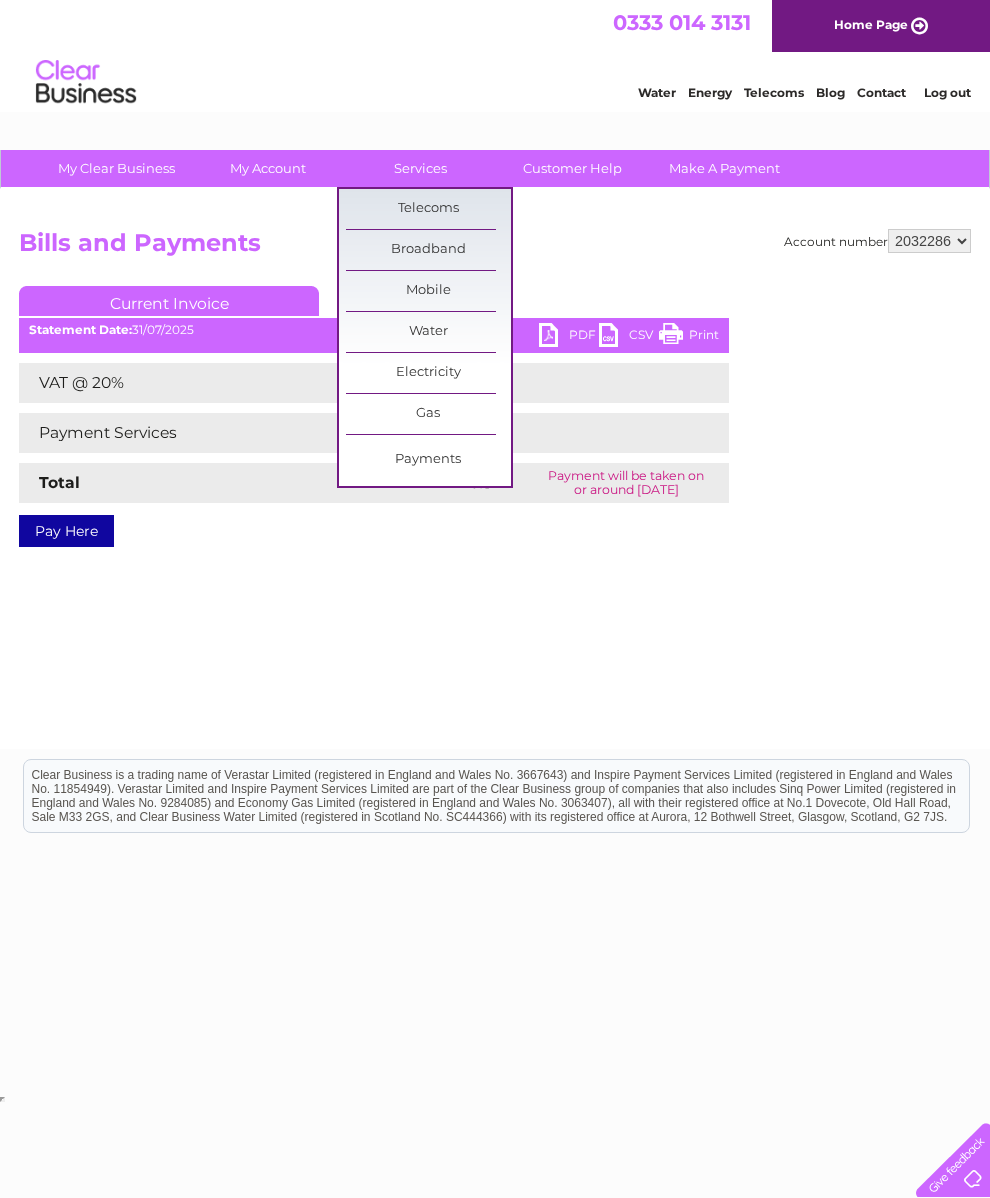 click on "Account number    2032286
Bills and Payments
Current Invoice
PDF
CSV
Print
VAT @ 20%" at bounding box center (495, 469) 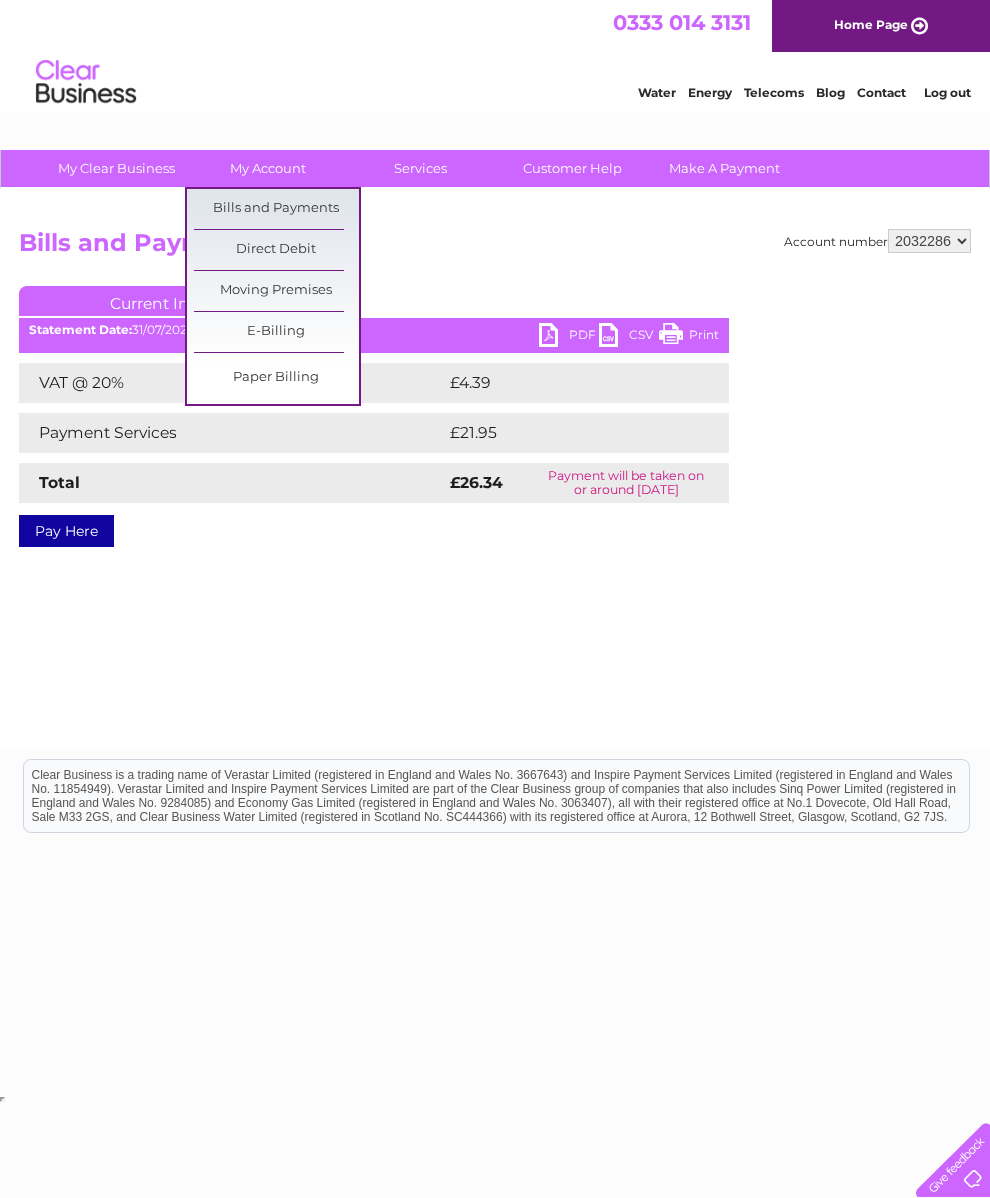 click on "Moving Premises" at bounding box center [276, 291] 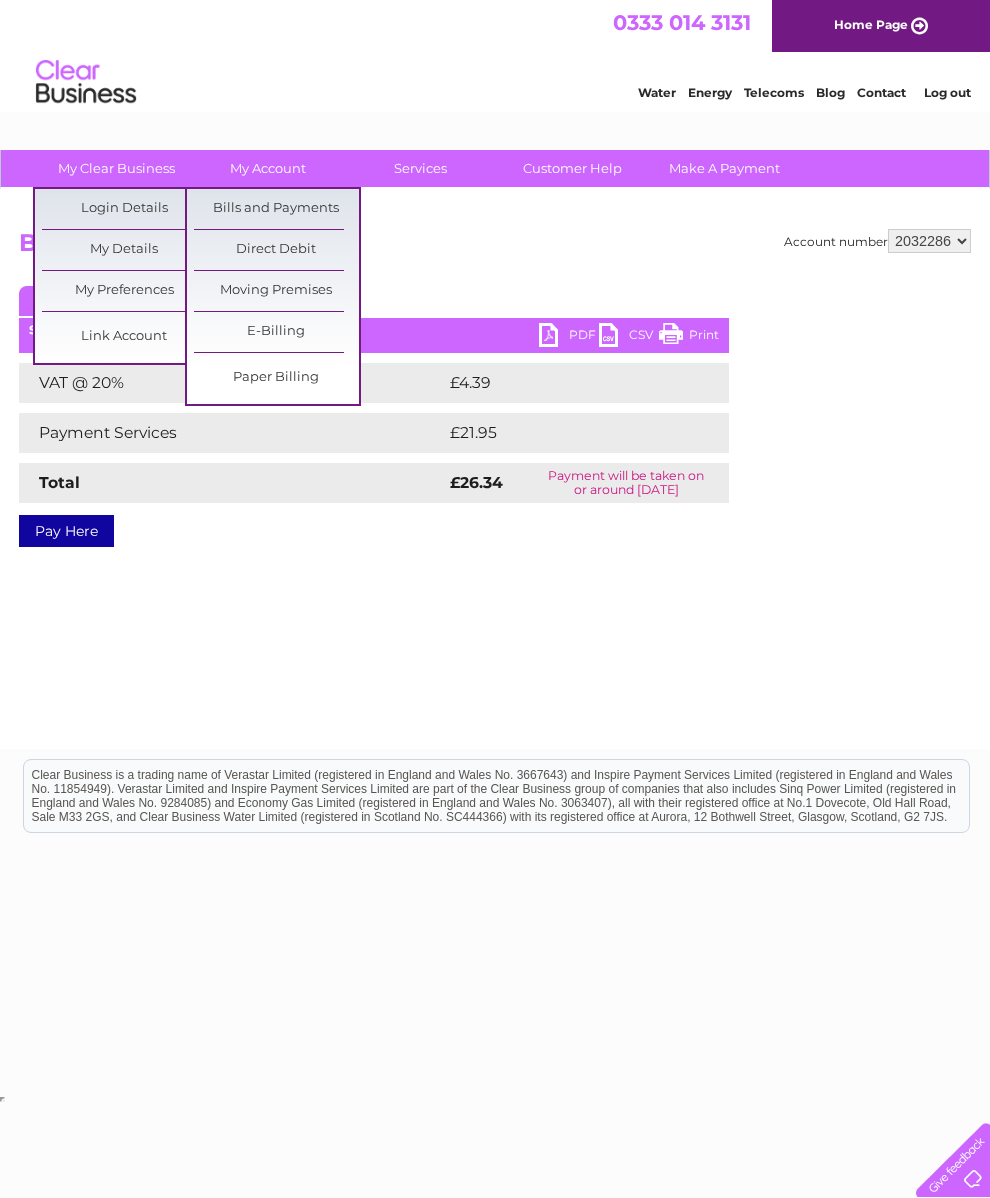click on "My Details" at bounding box center [124, 250] 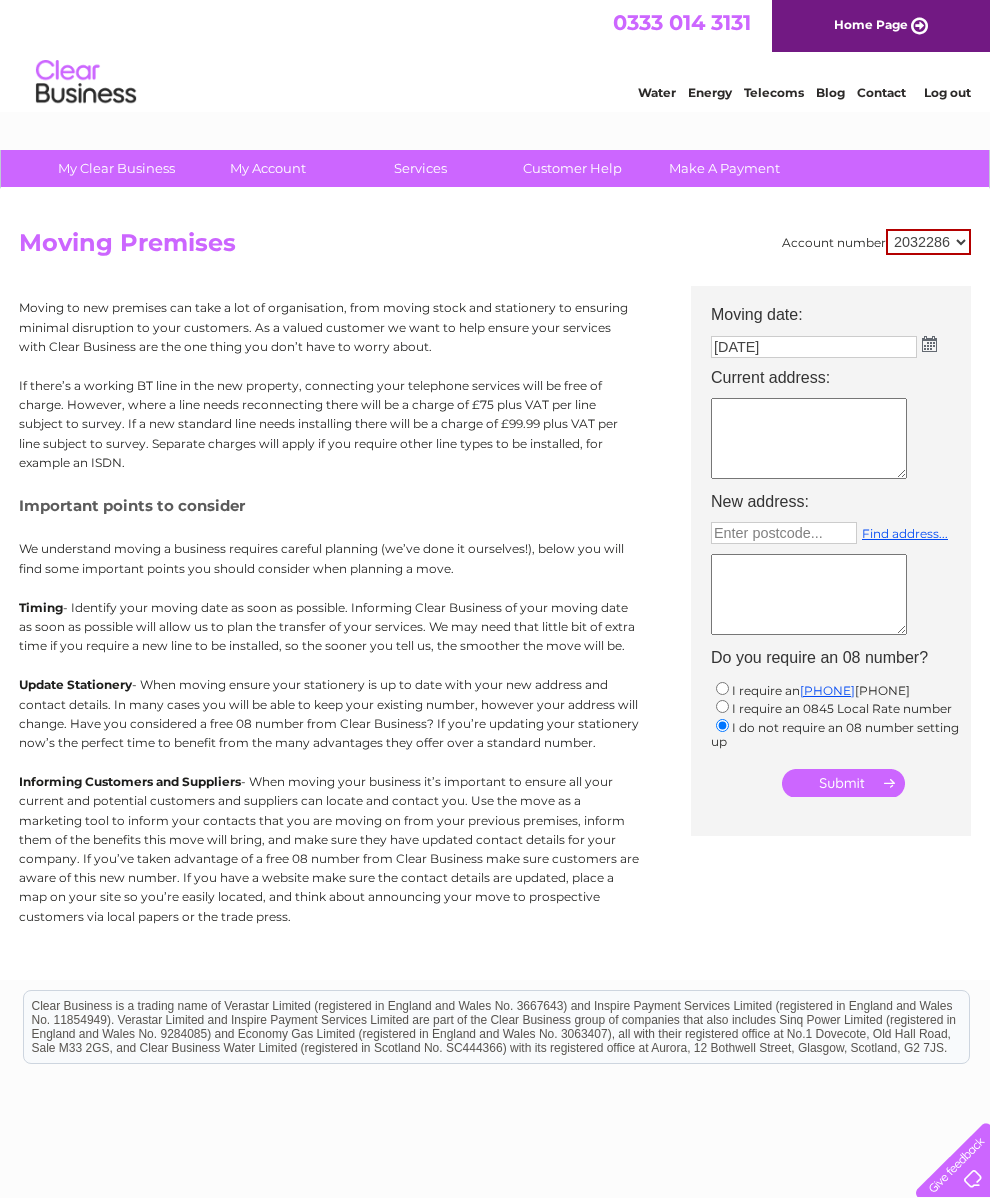 scroll, scrollTop: 0, scrollLeft: 0, axis: both 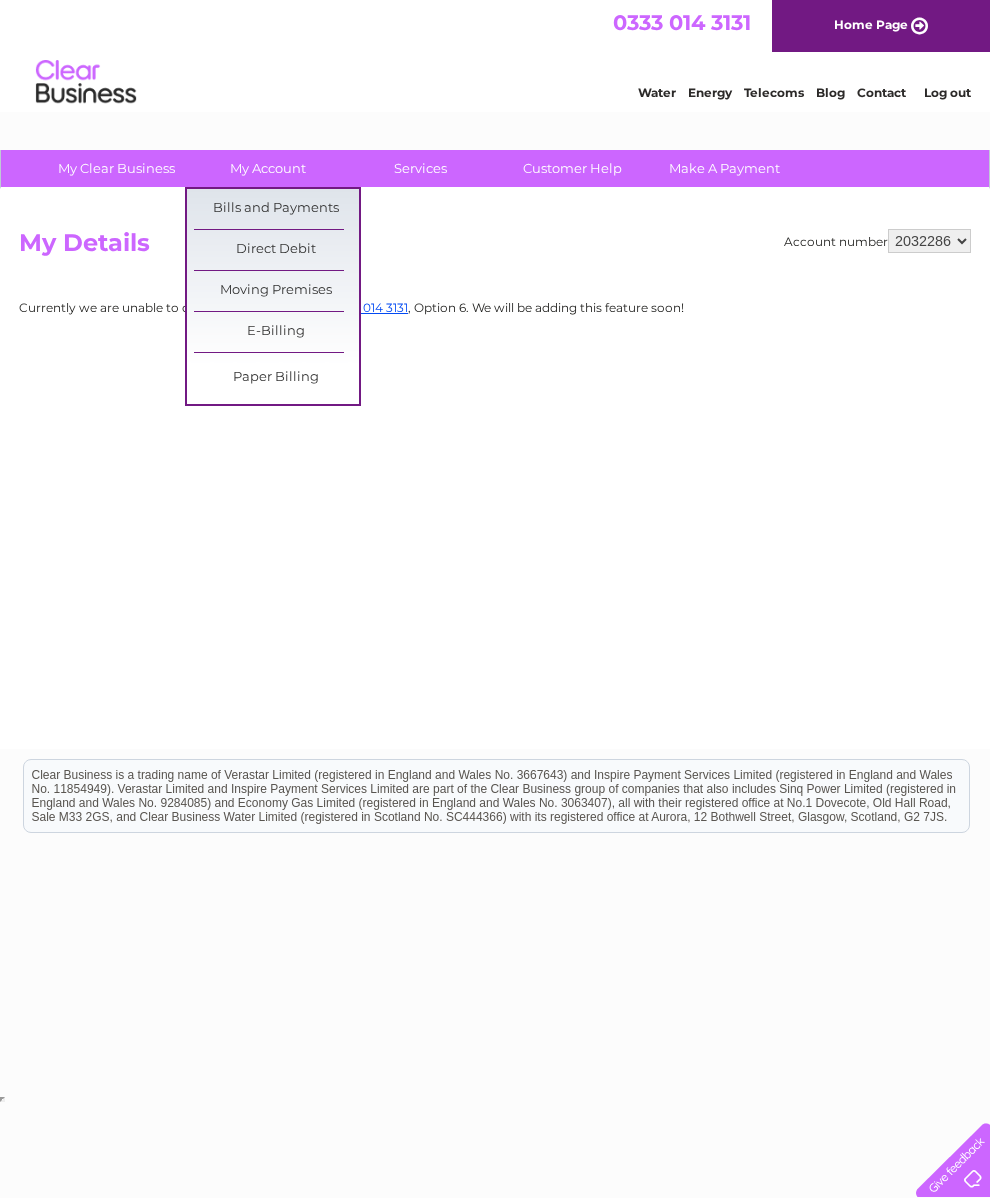 click on "Paper Billing" at bounding box center [276, 378] 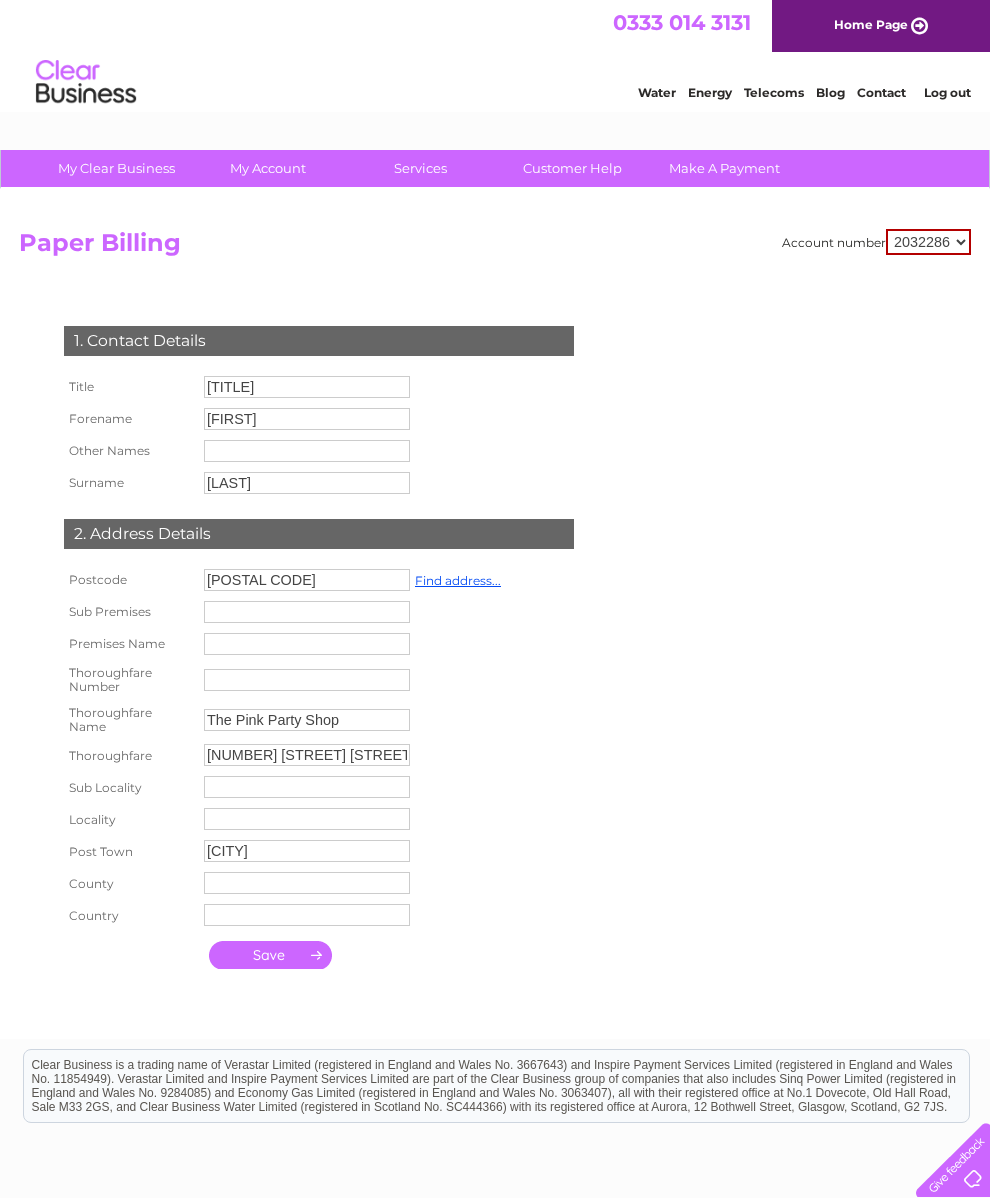scroll, scrollTop: 0, scrollLeft: 0, axis: both 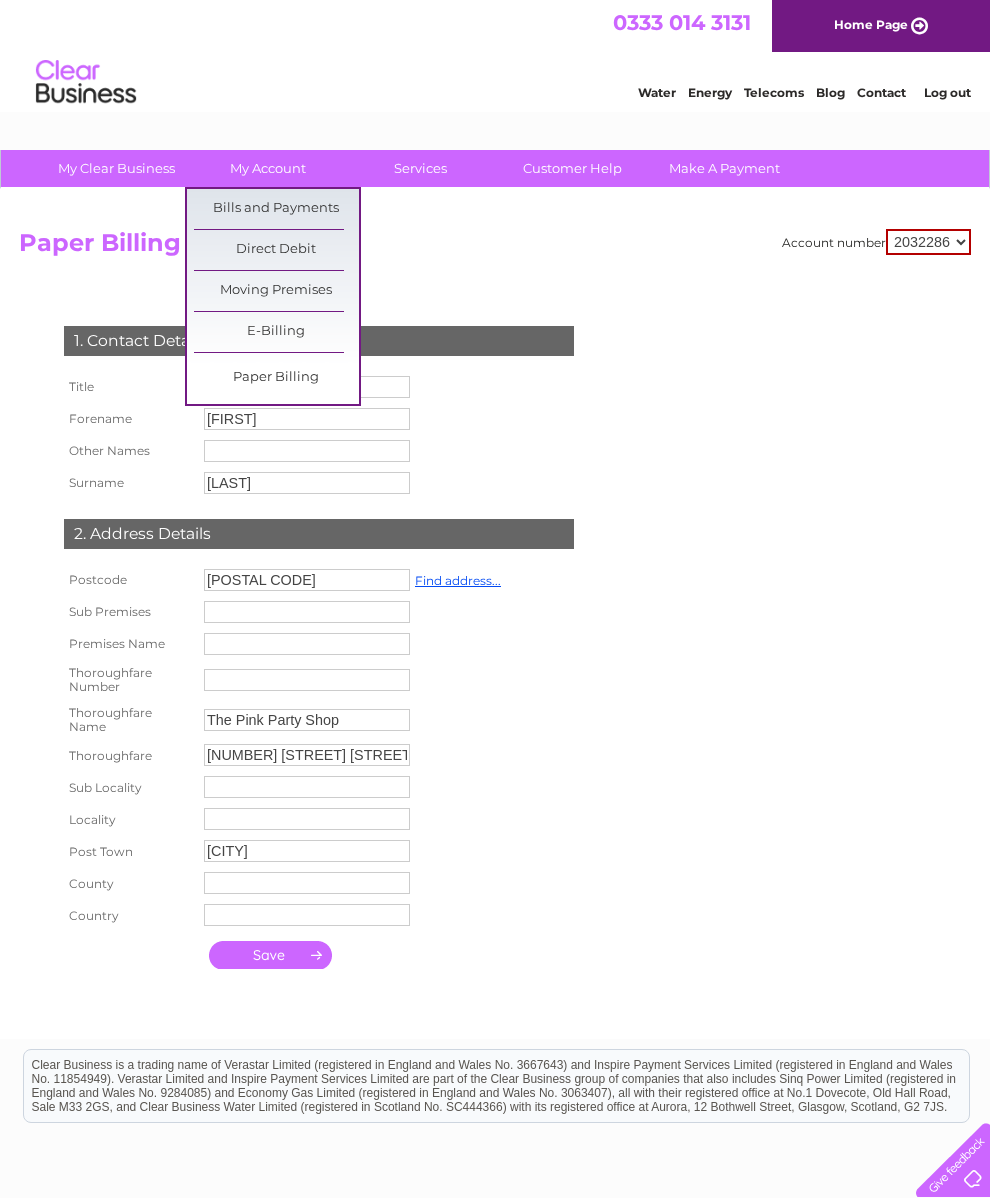click on "Bills and Payments" at bounding box center [276, 209] 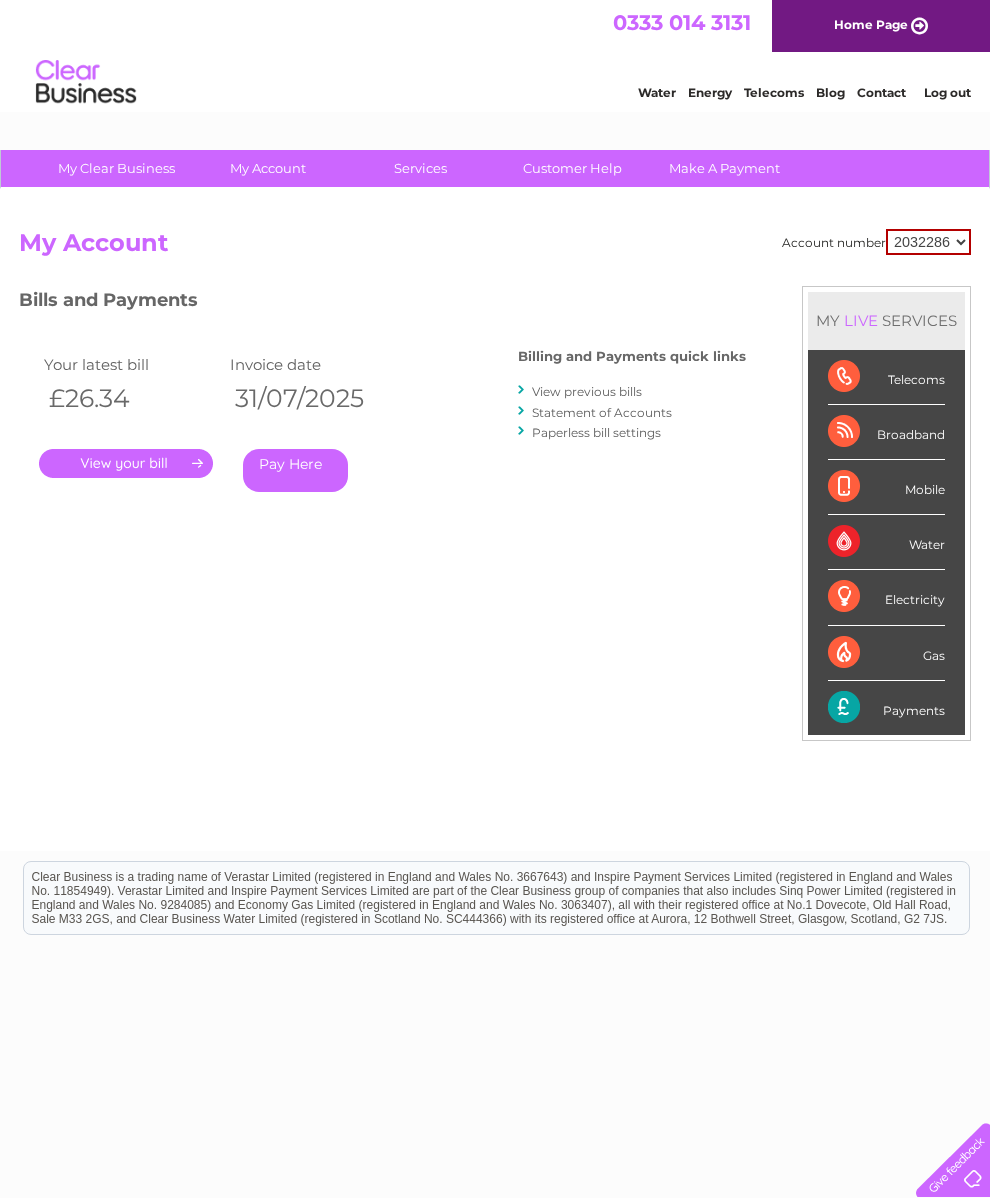 scroll, scrollTop: 0, scrollLeft: 0, axis: both 